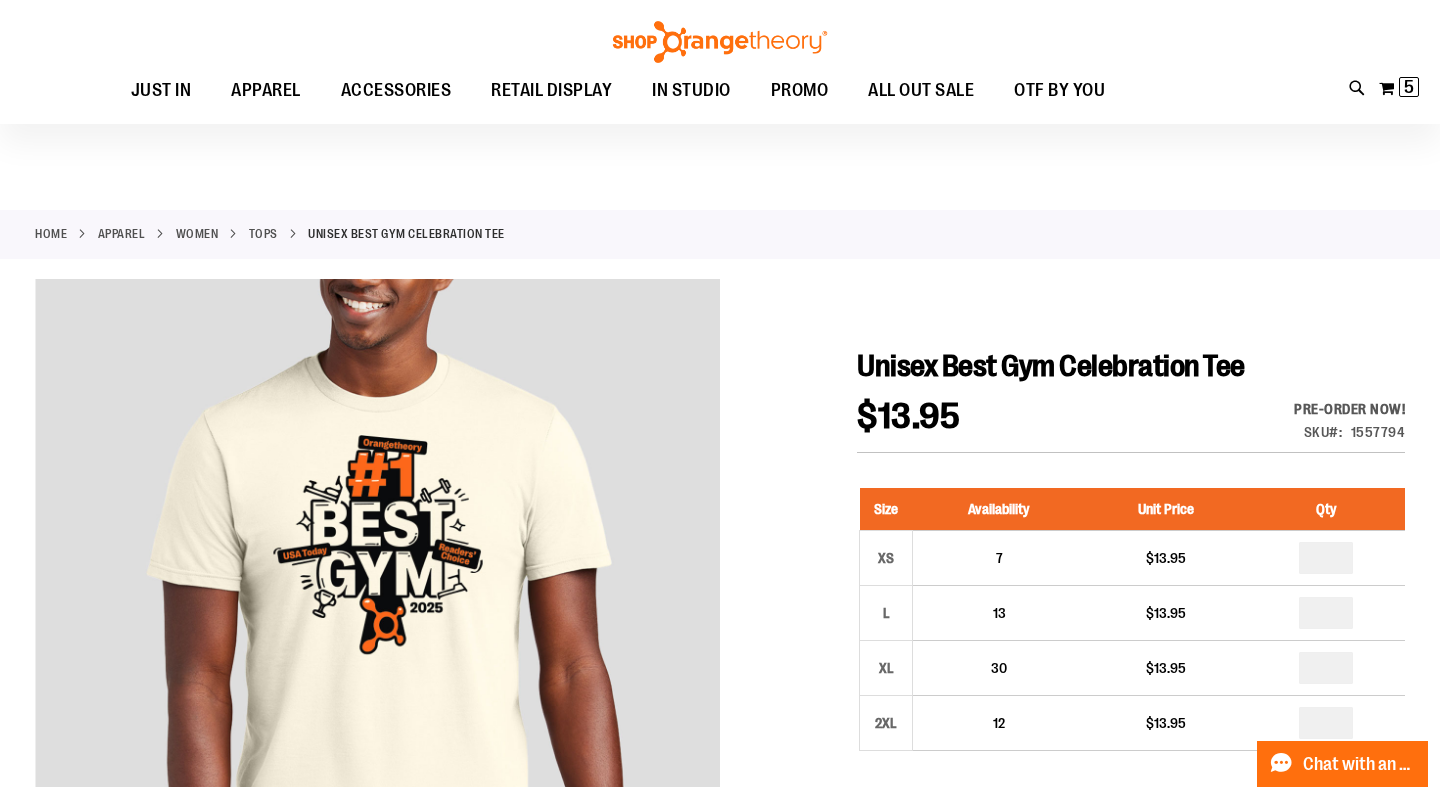 scroll, scrollTop: 0, scrollLeft: 0, axis: both 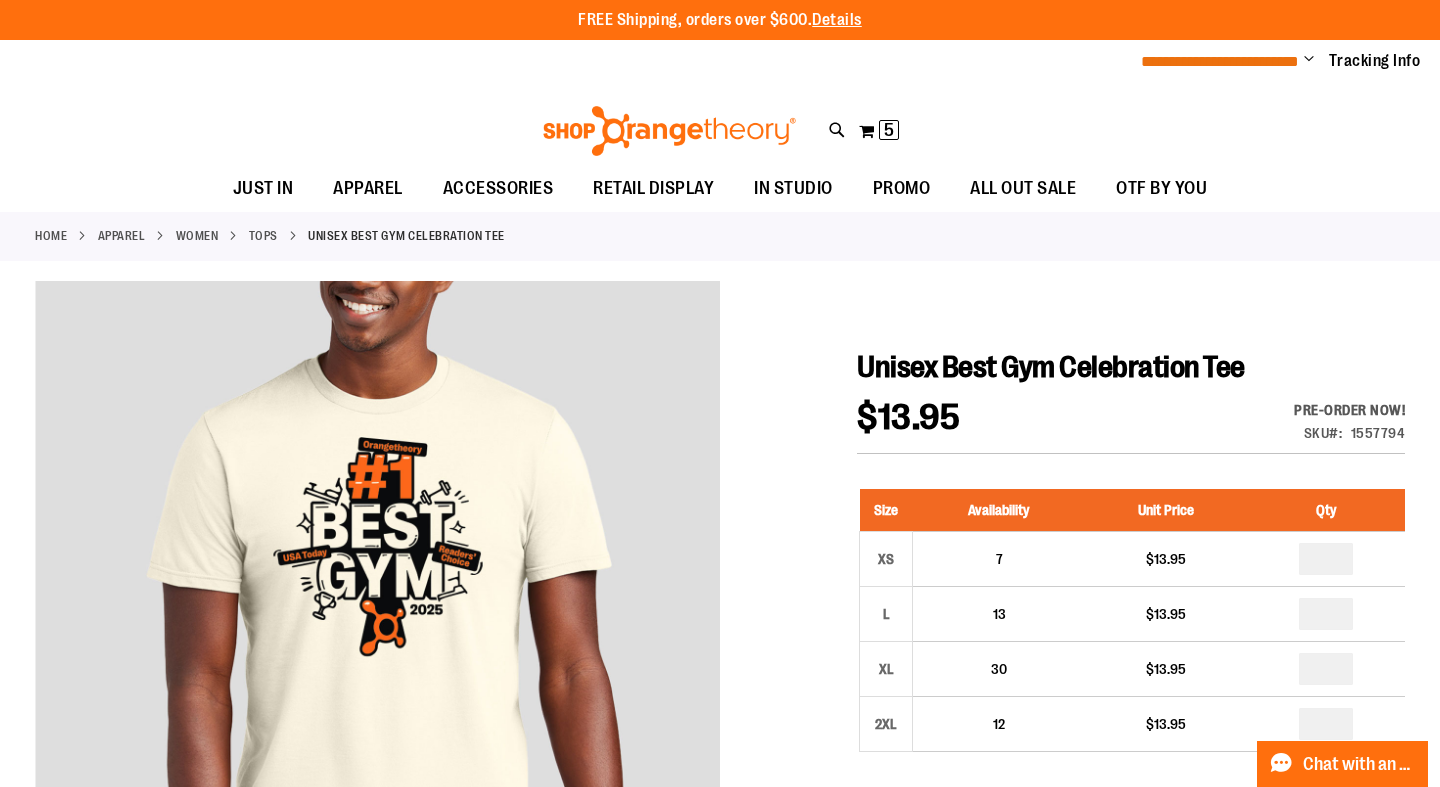 click on "**********" at bounding box center (1220, 61) 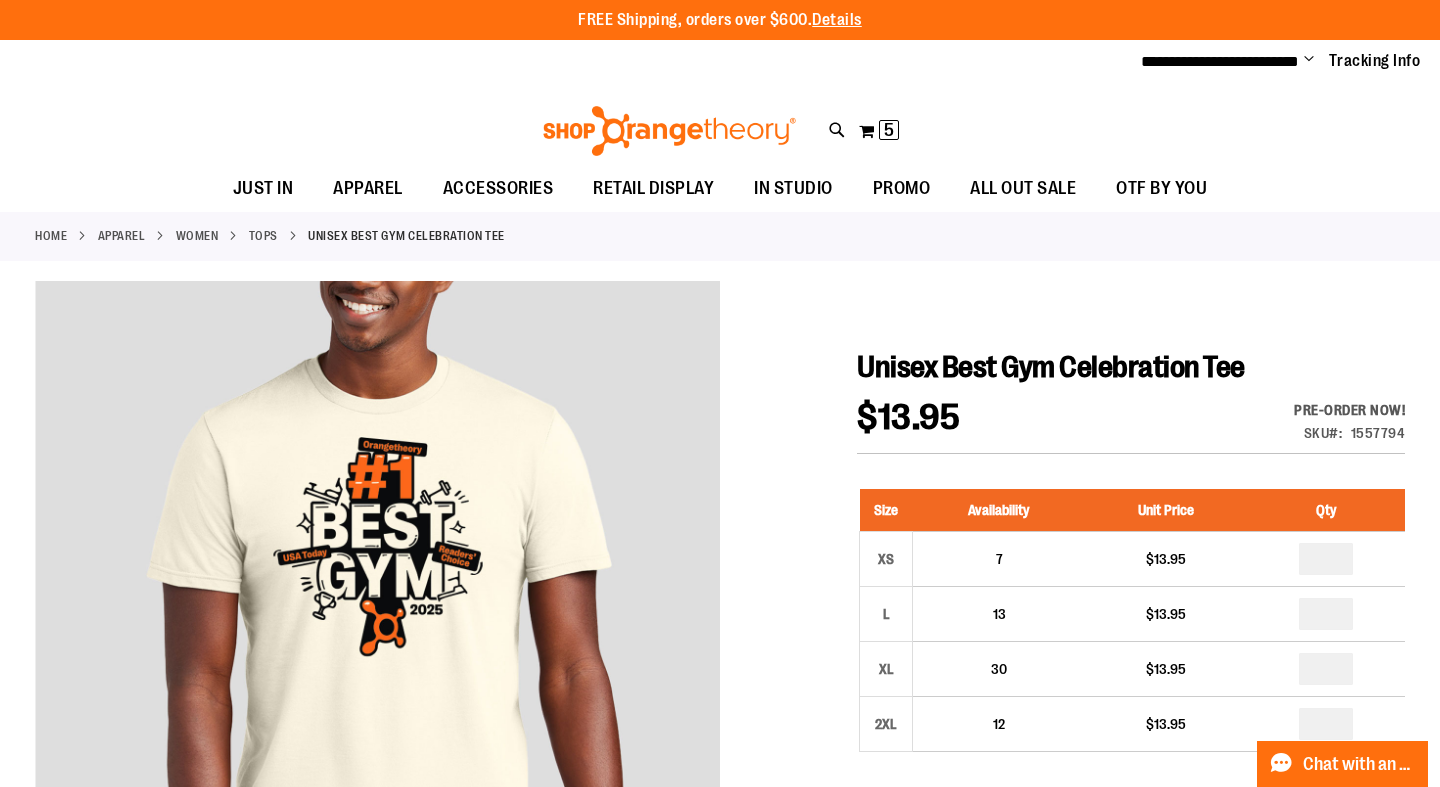 click on "Change" at bounding box center [1309, 60] 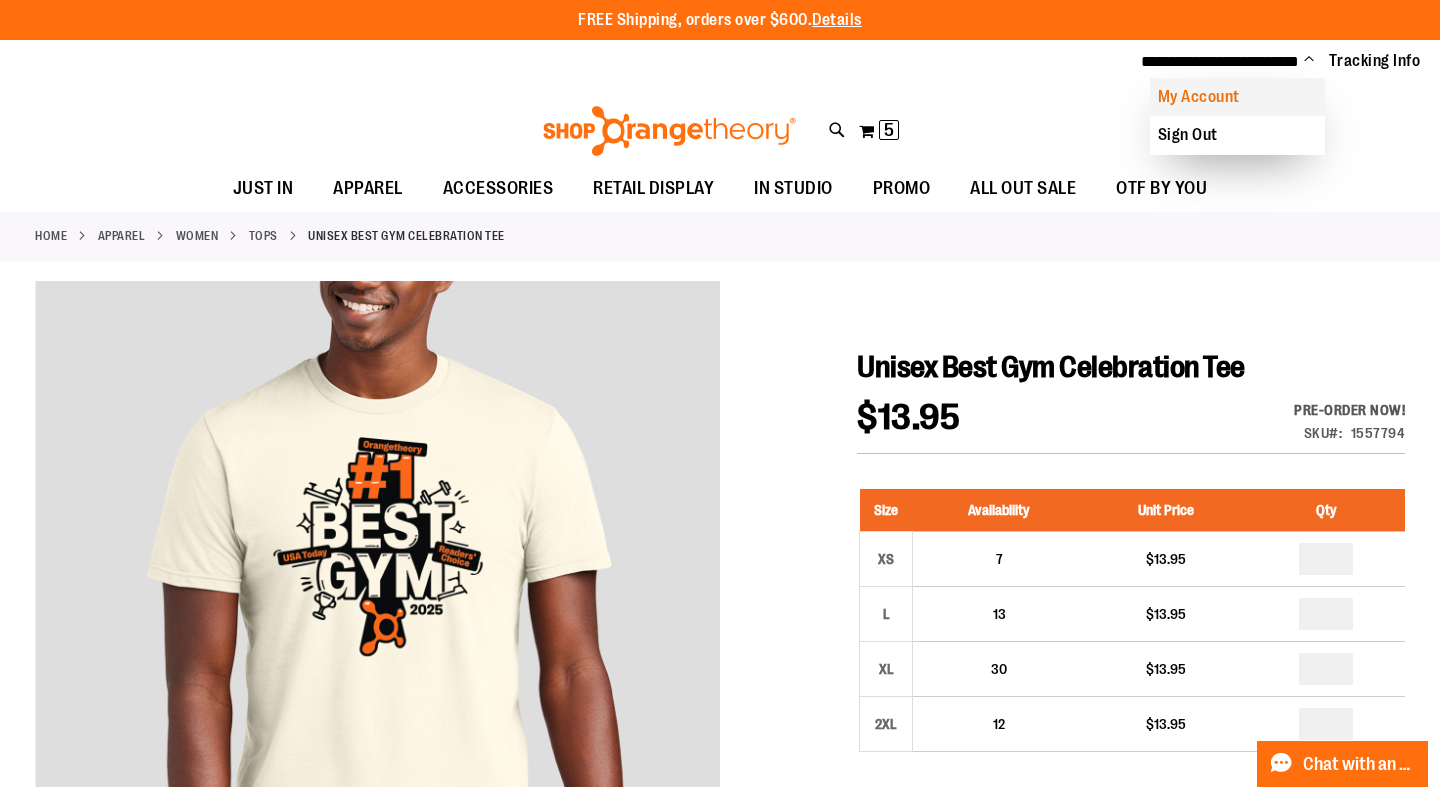 click on "My Account" at bounding box center [1237, 97] 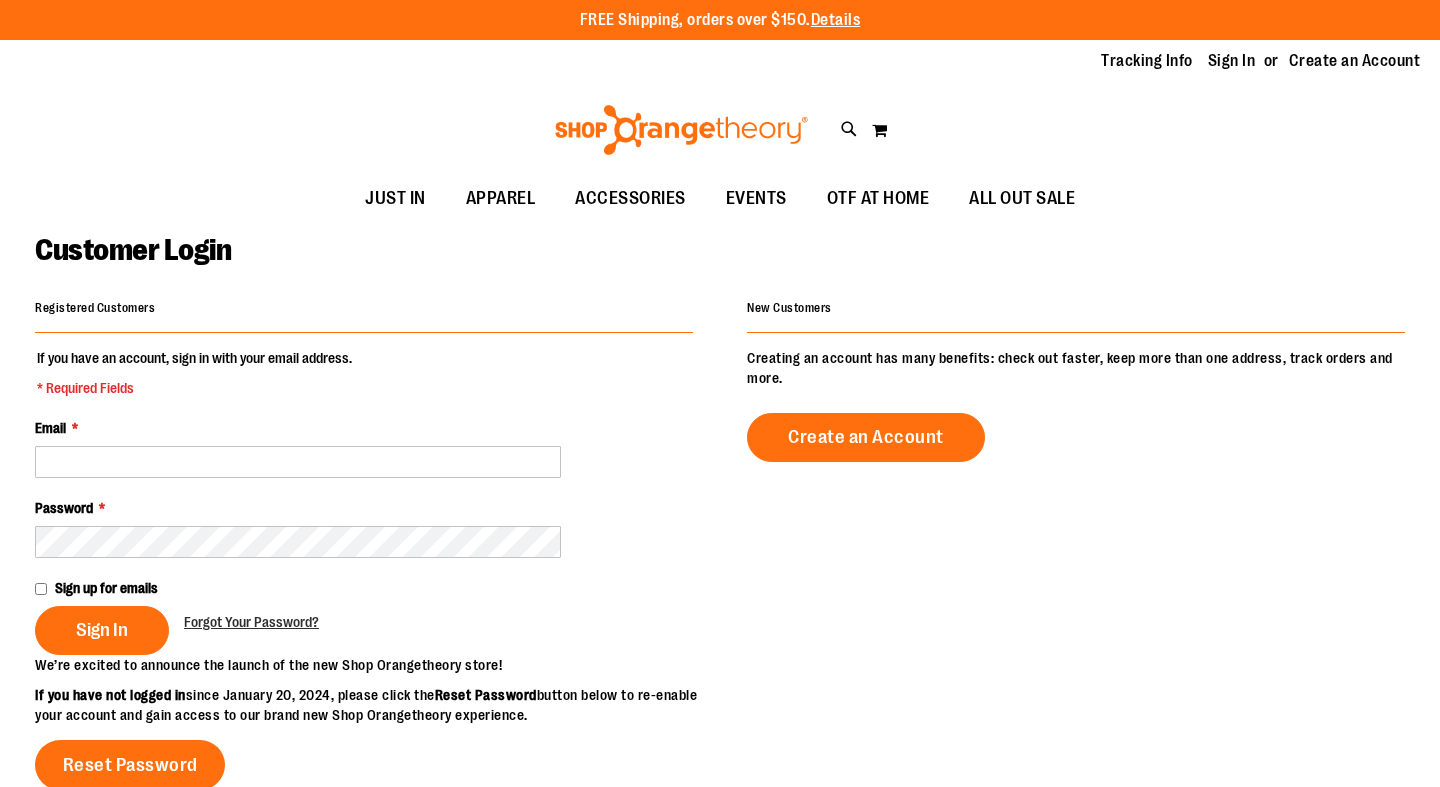 scroll, scrollTop: 0, scrollLeft: 0, axis: both 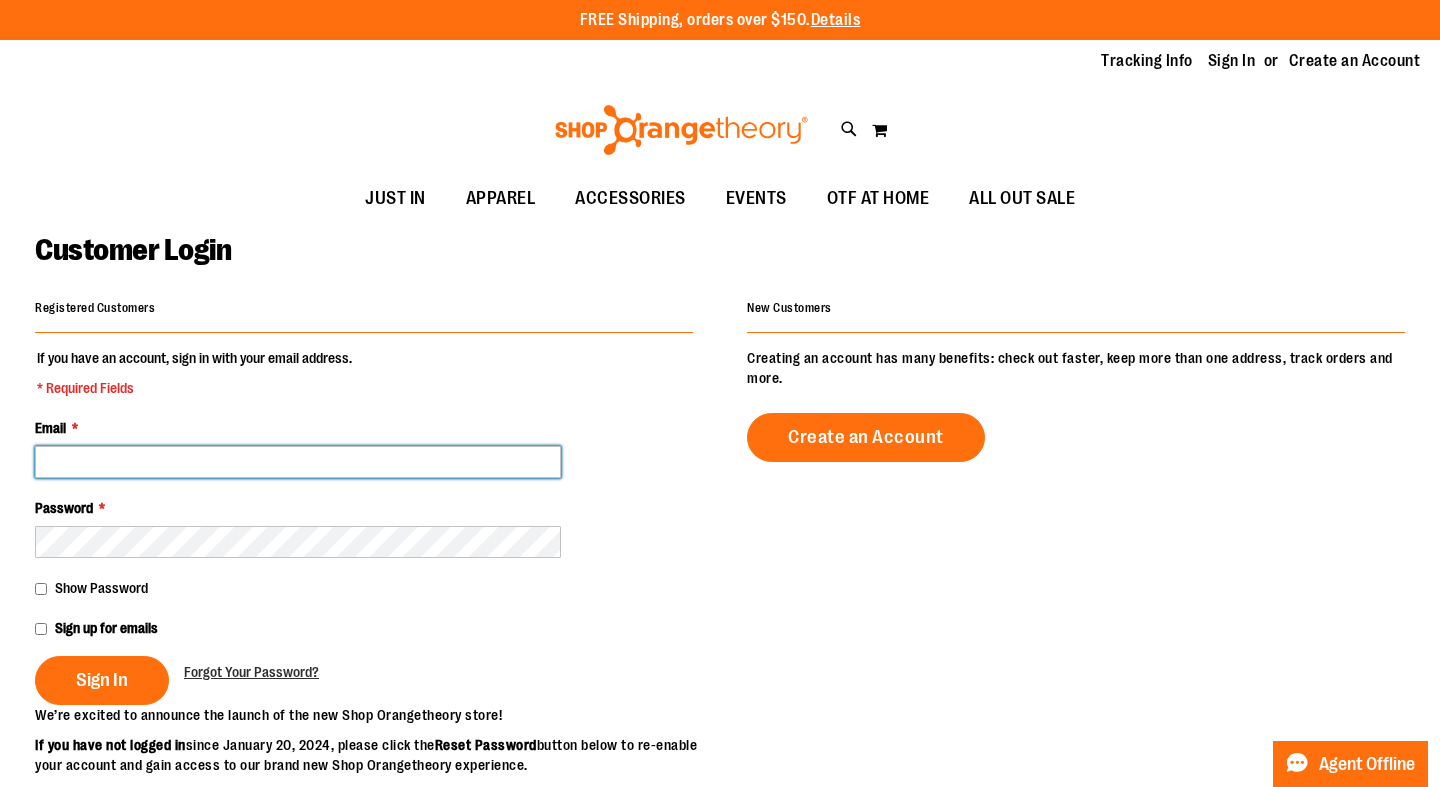 type on "**********" 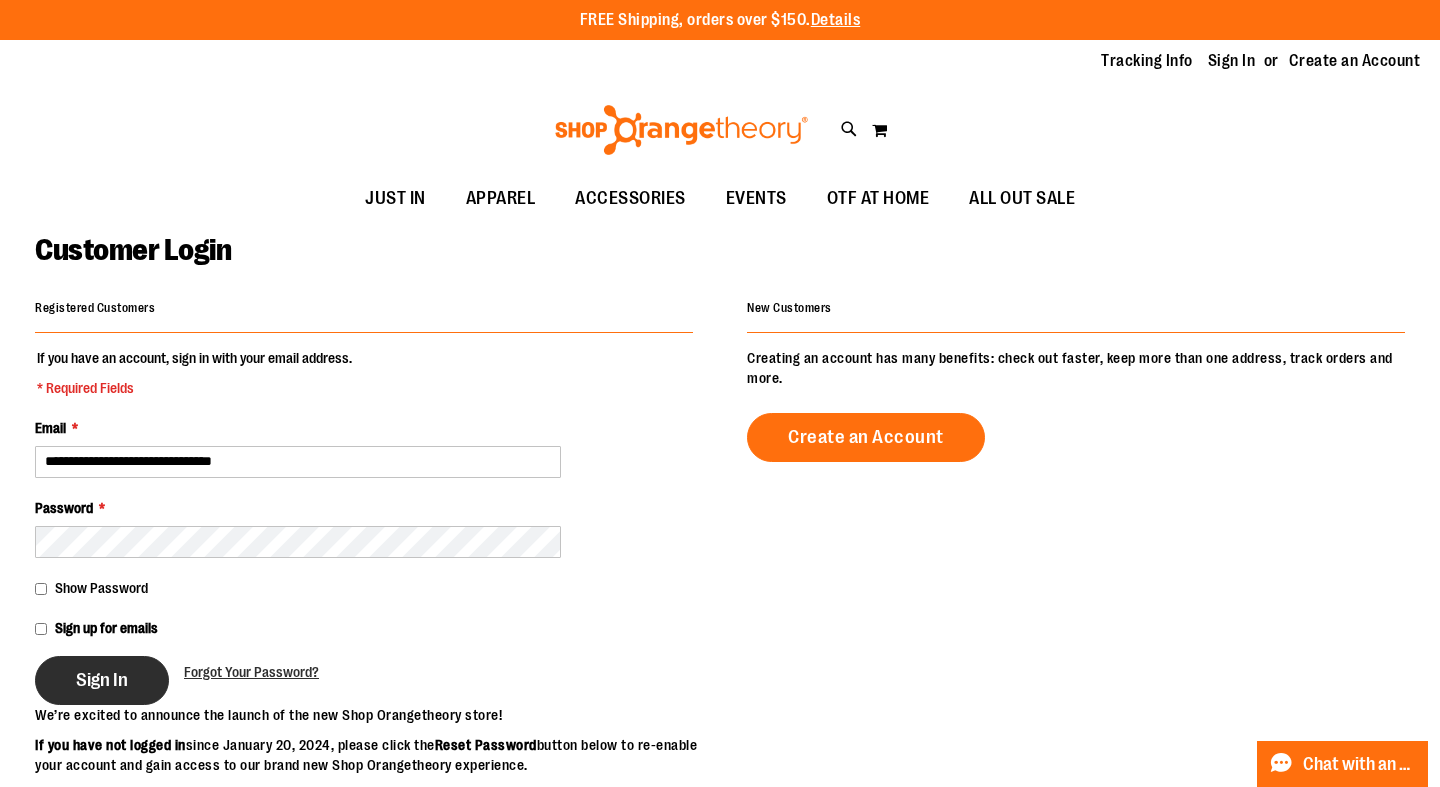 click on "Sign In" at bounding box center (102, 680) 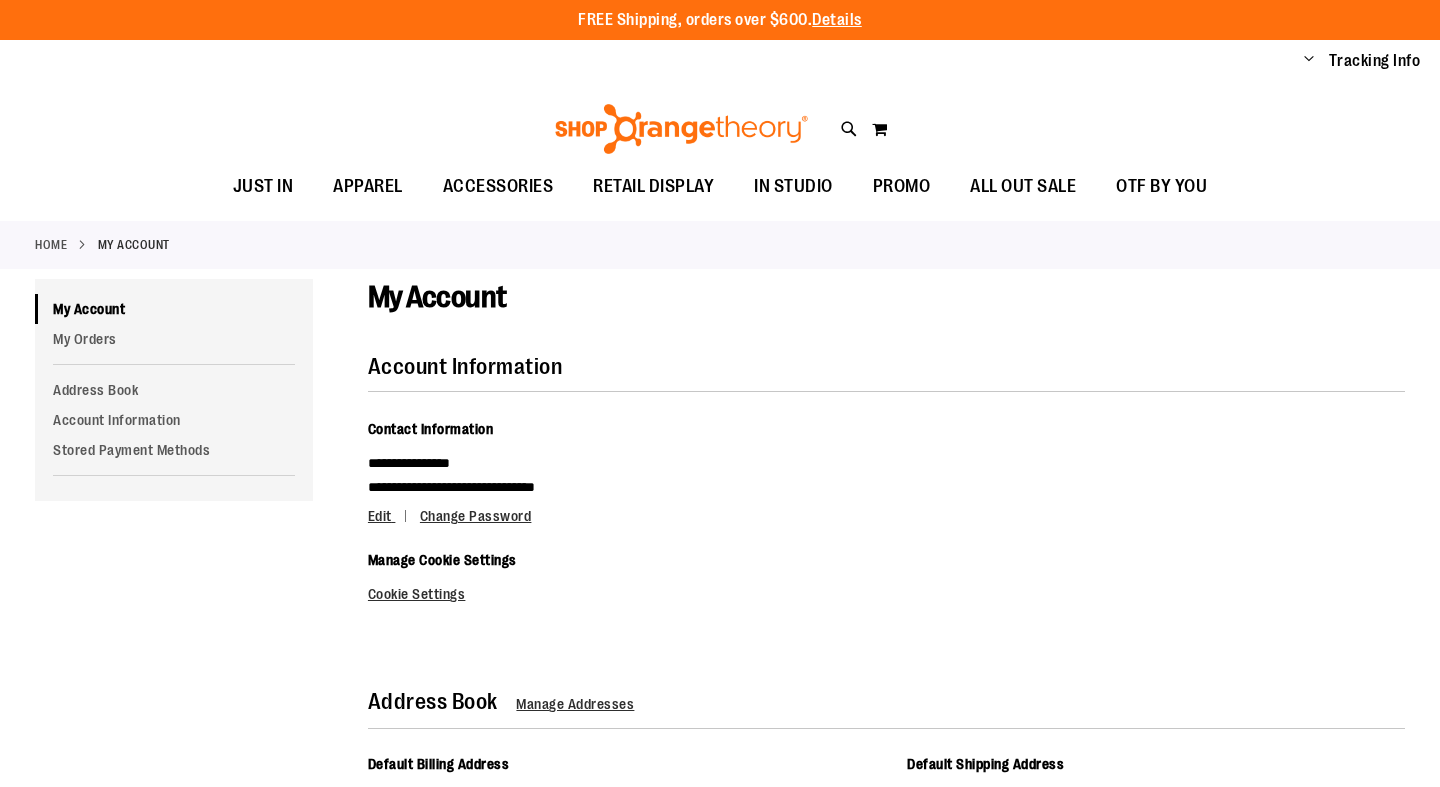 scroll, scrollTop: 0, scrollLeft: 0, axis: both 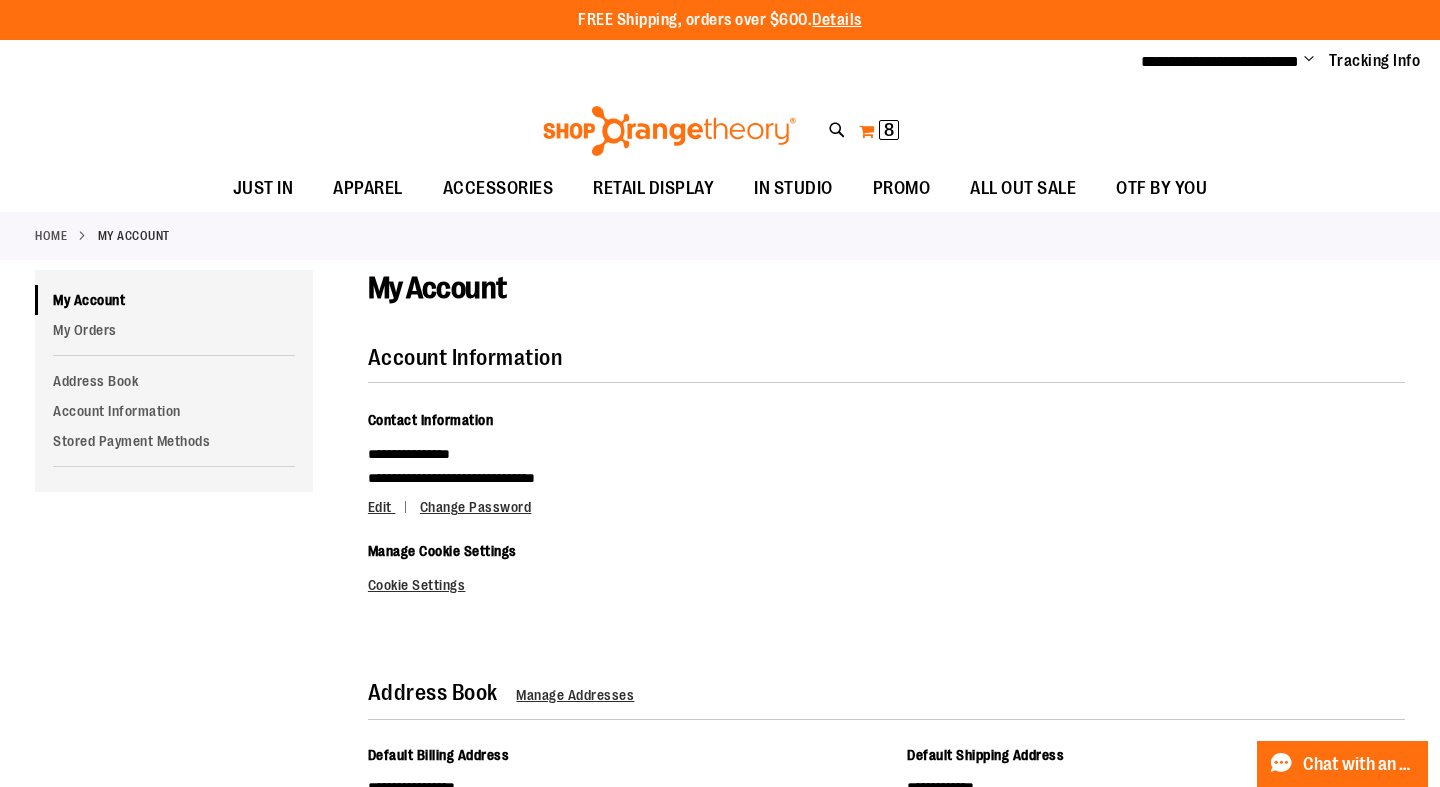 click on "8
8
items" at bounding box center (889, 130) 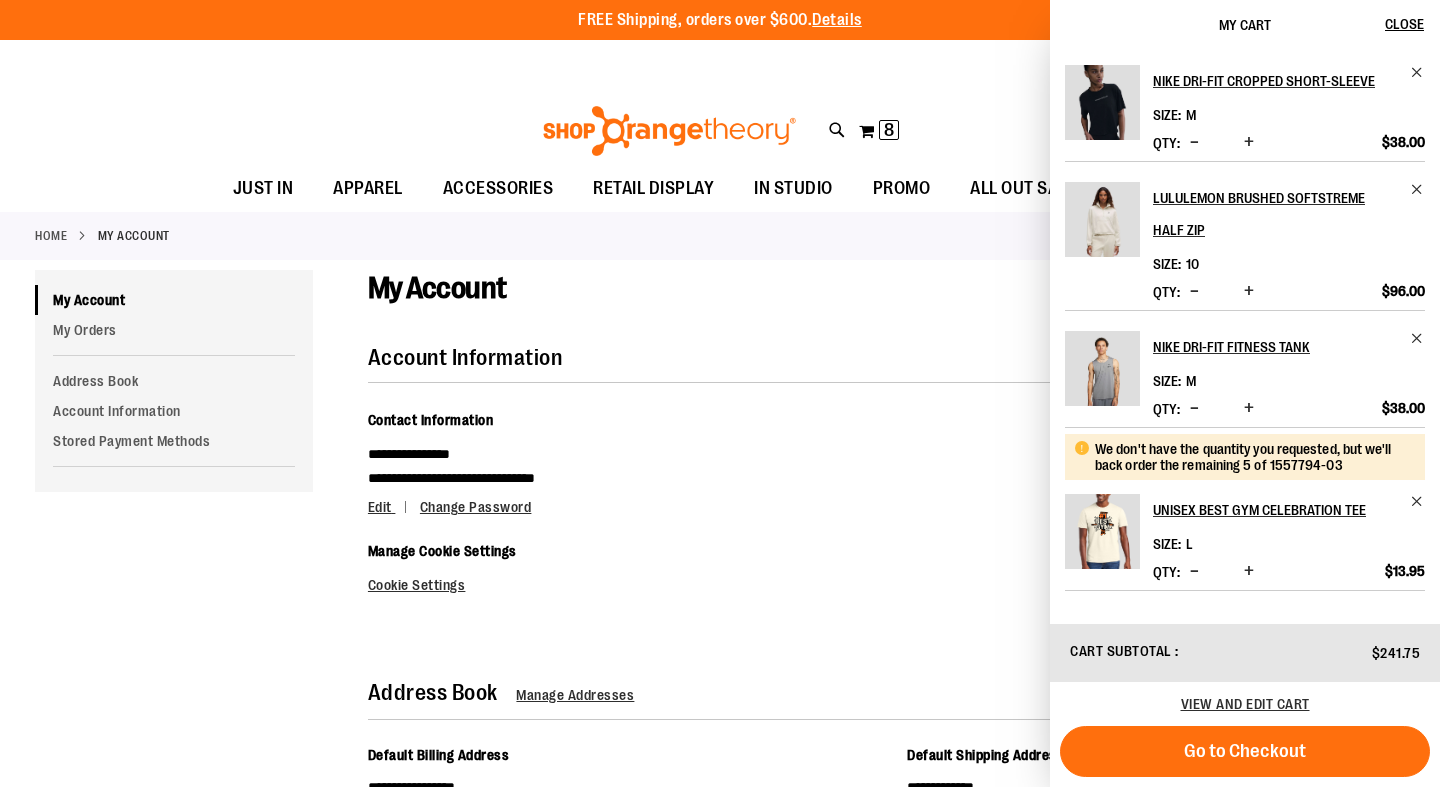click on "Close" at bounding box center [1404, 24] 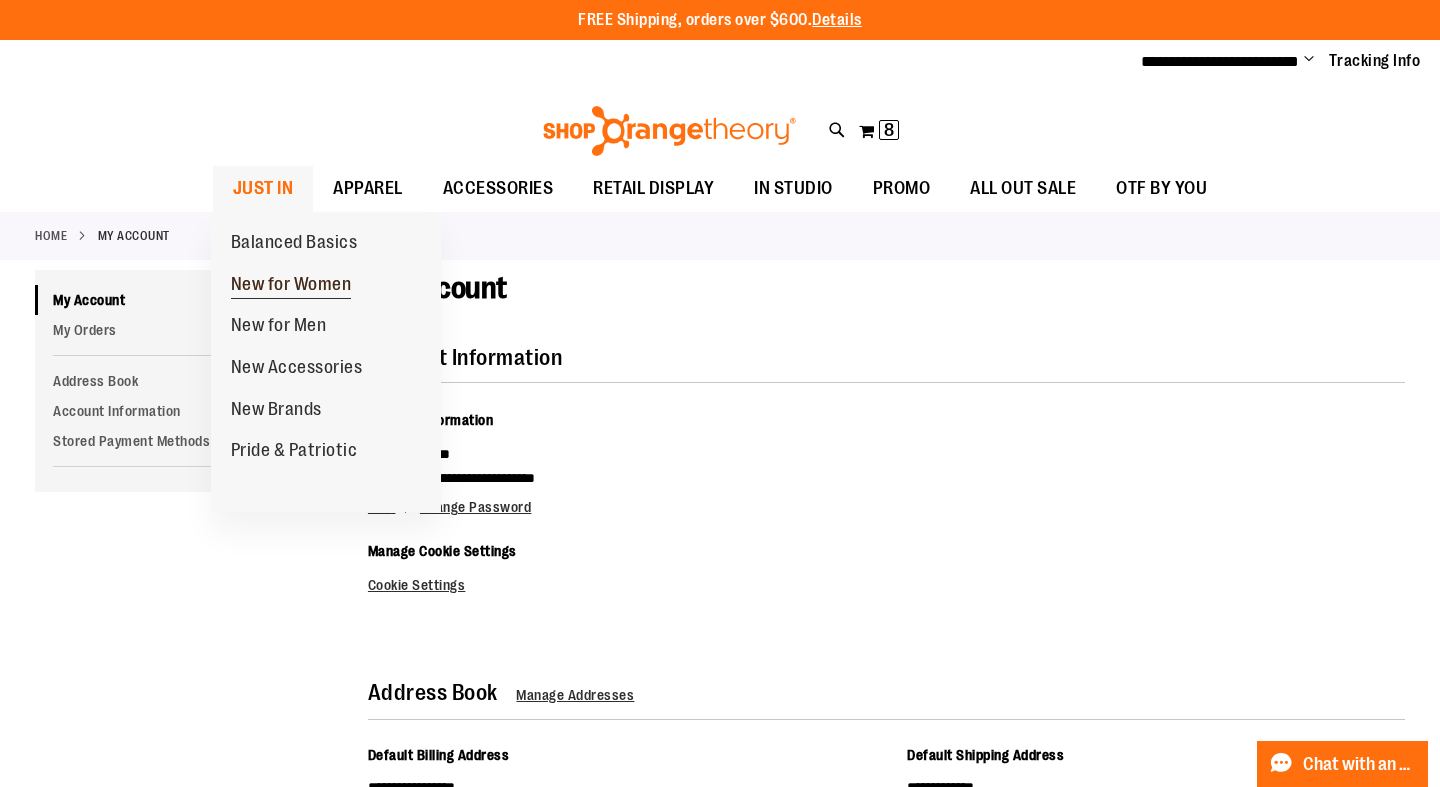 click on "New for Women" at bounding box center (291, 286) 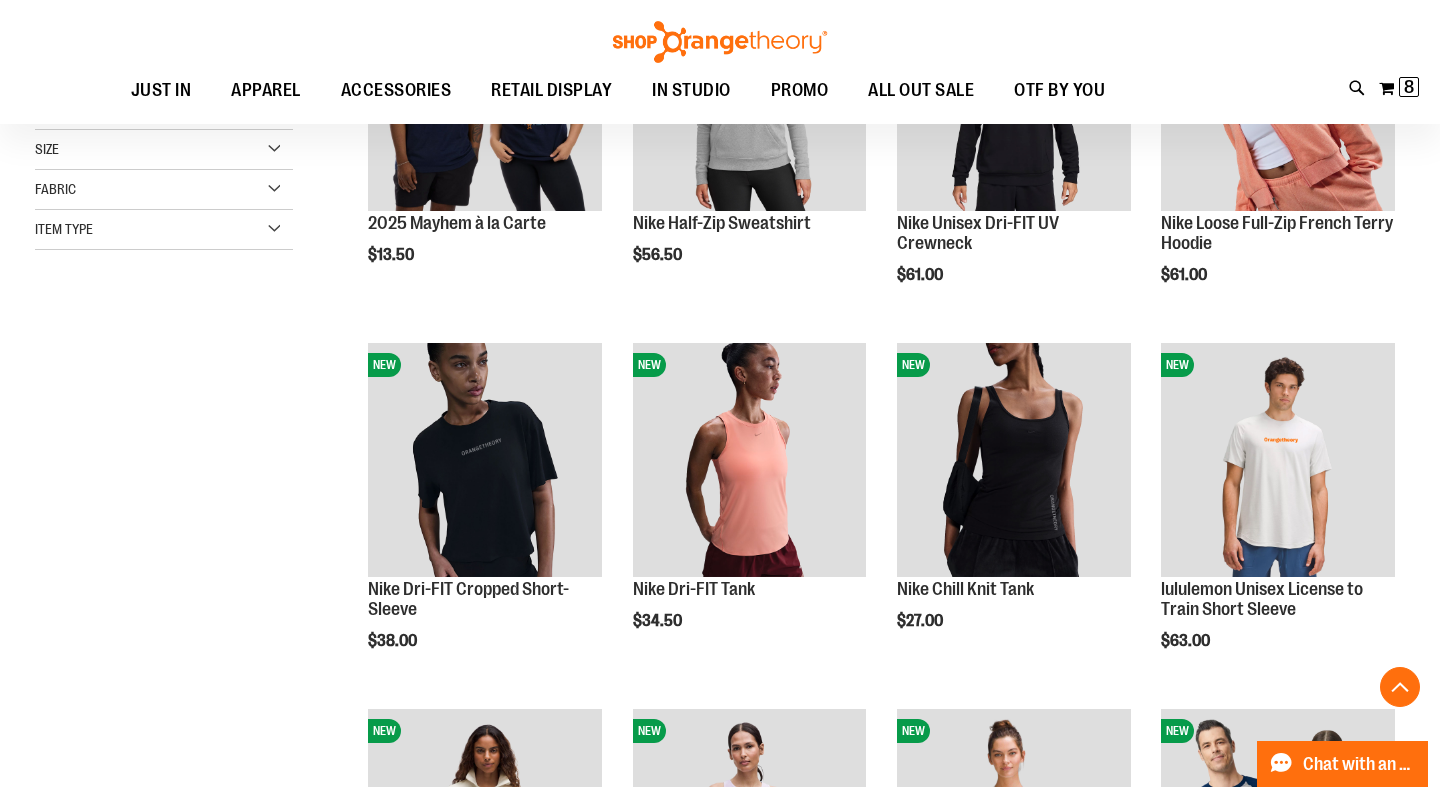 scroll, scrollTop: 421, scrollLeft: 0, axis: vertical 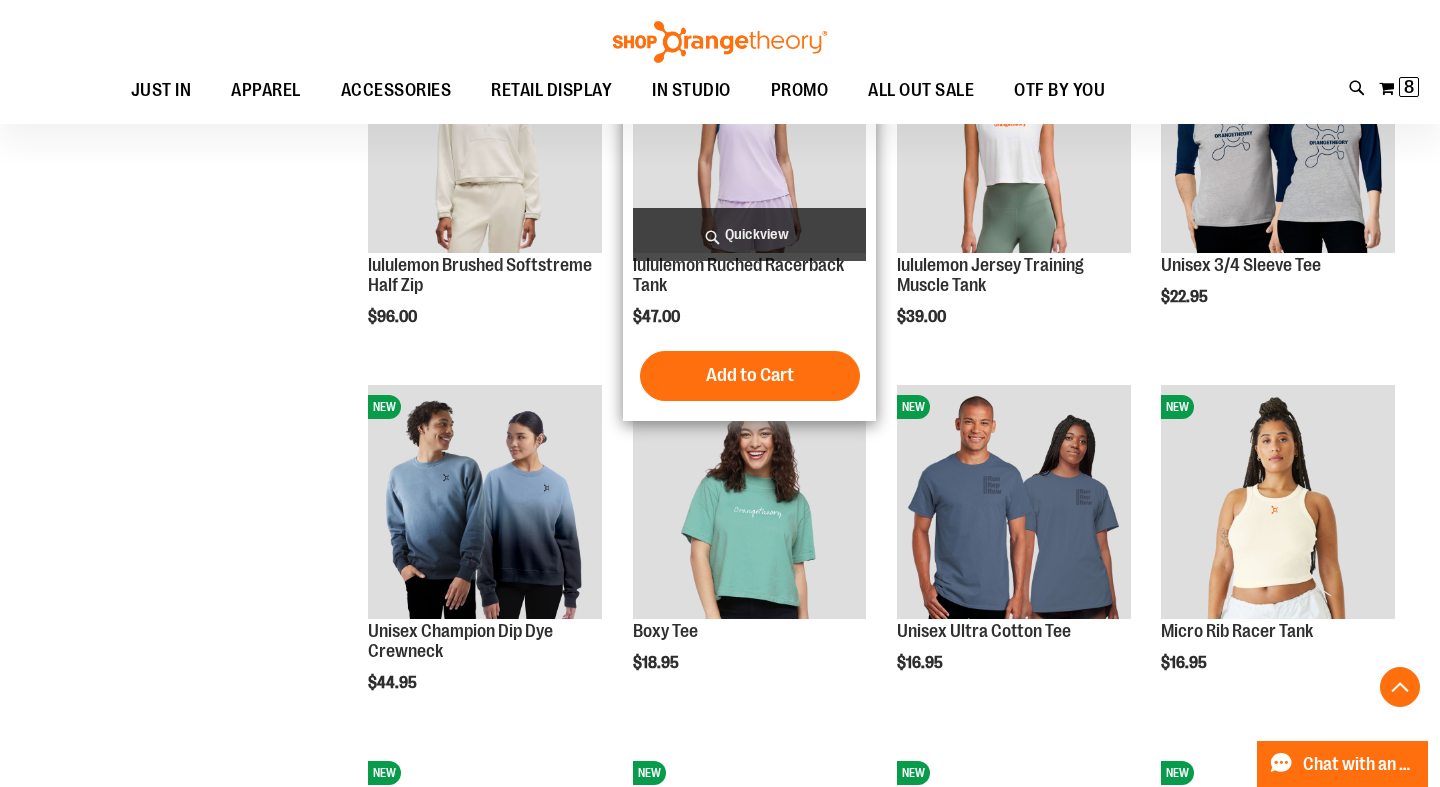 click at bounding box center [750, 136] 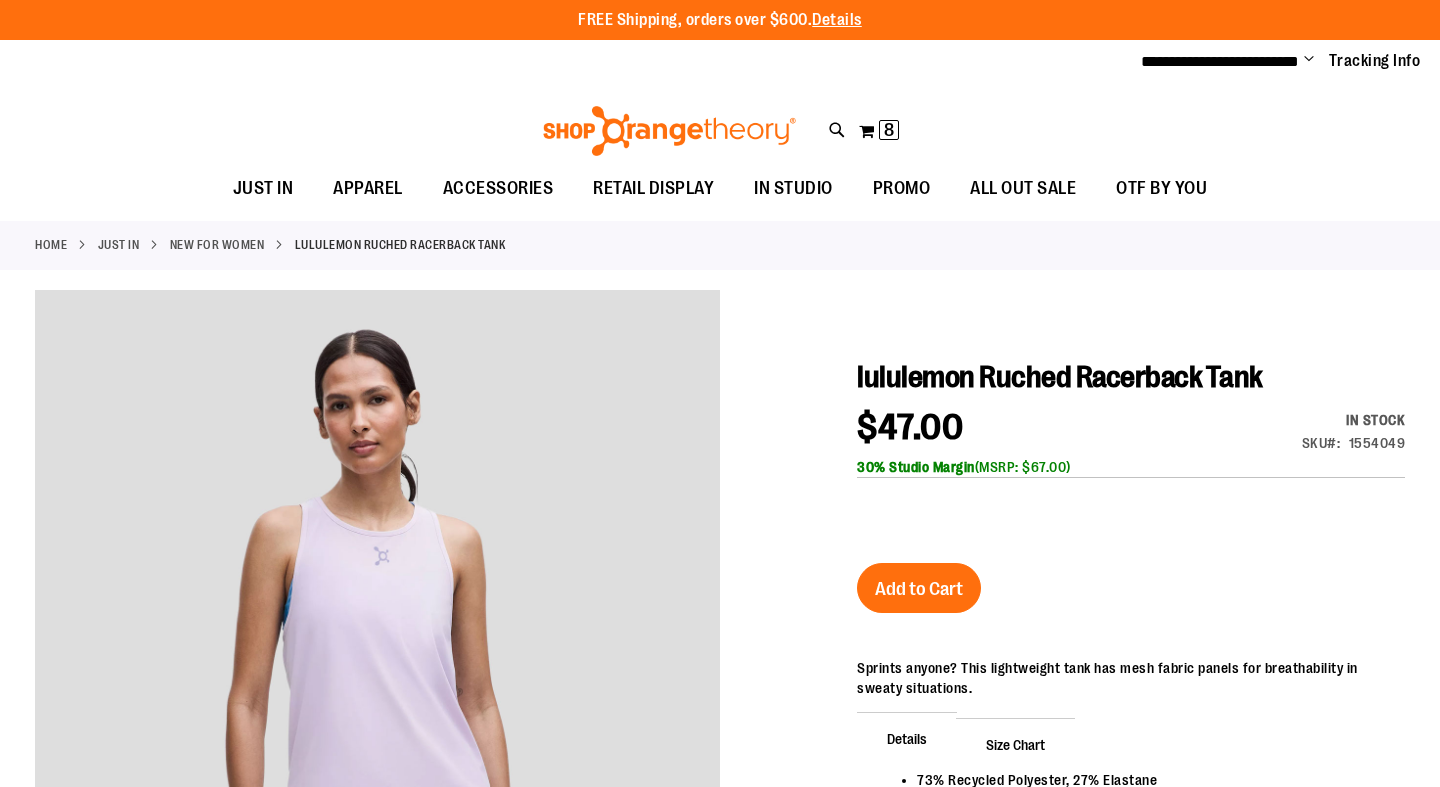 scroll, scrollTop: 0, scrollLeft: 0, axis: both 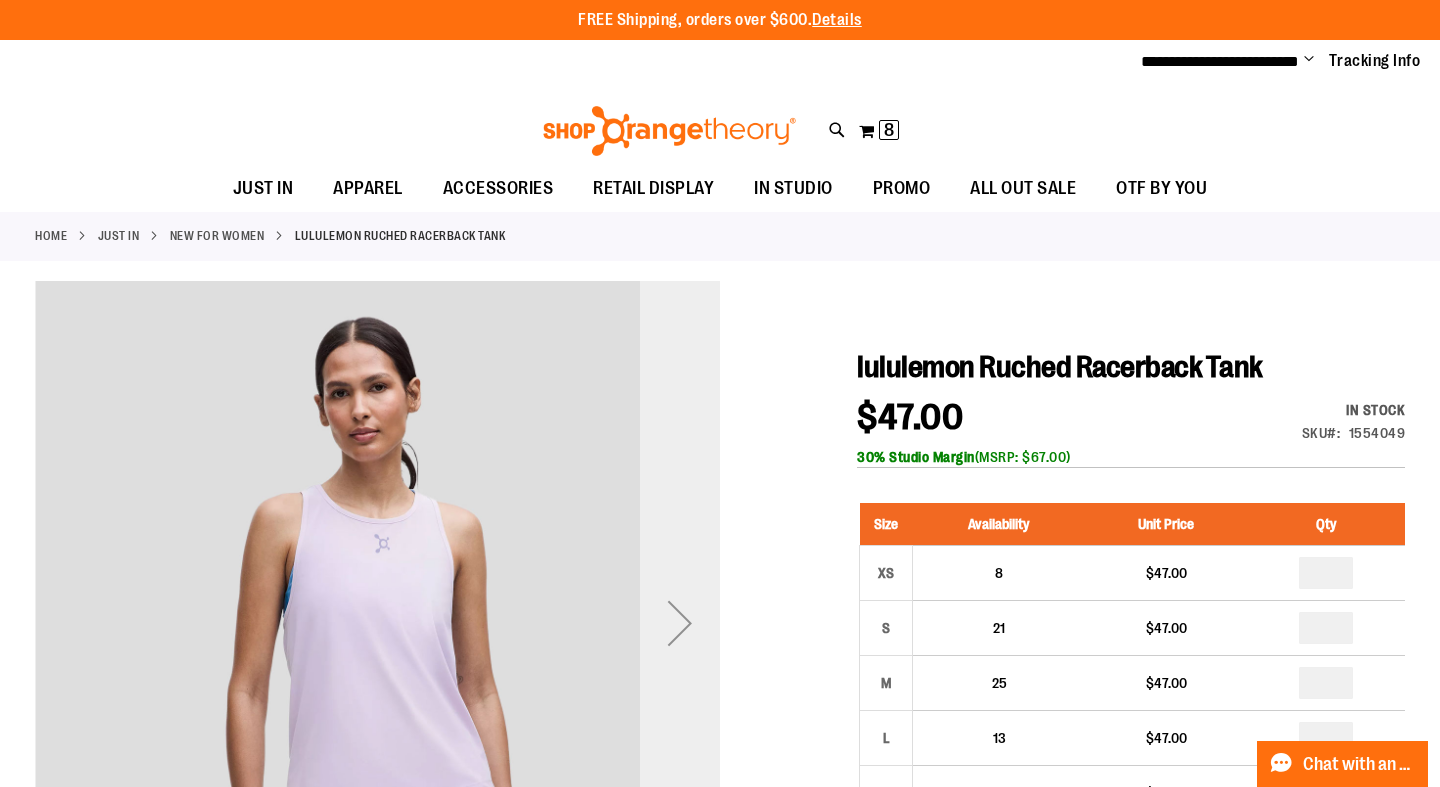 click at bounding box center (680, 623) 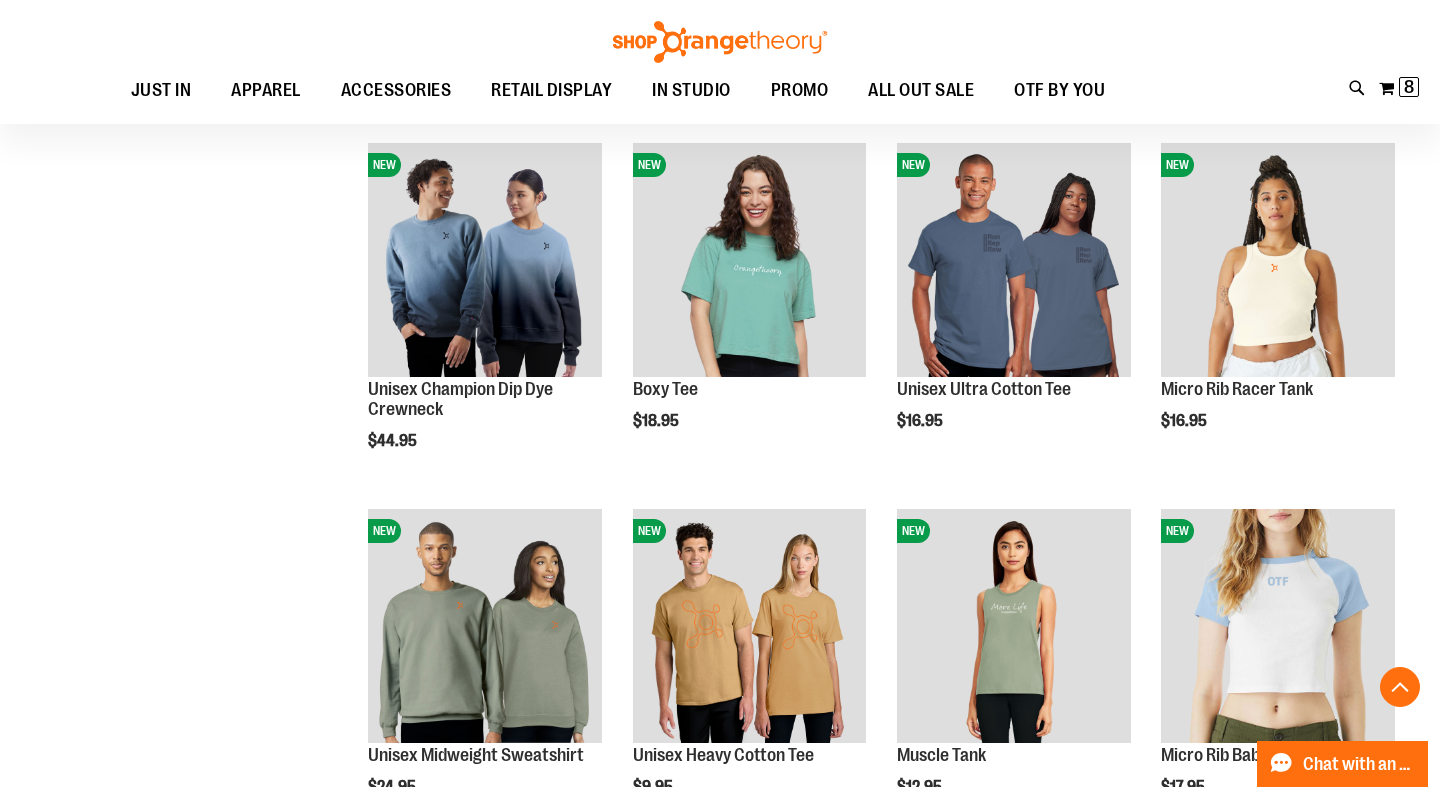 scroll, scrollTop: 1183, scrollLeft: 0, axis: vertical 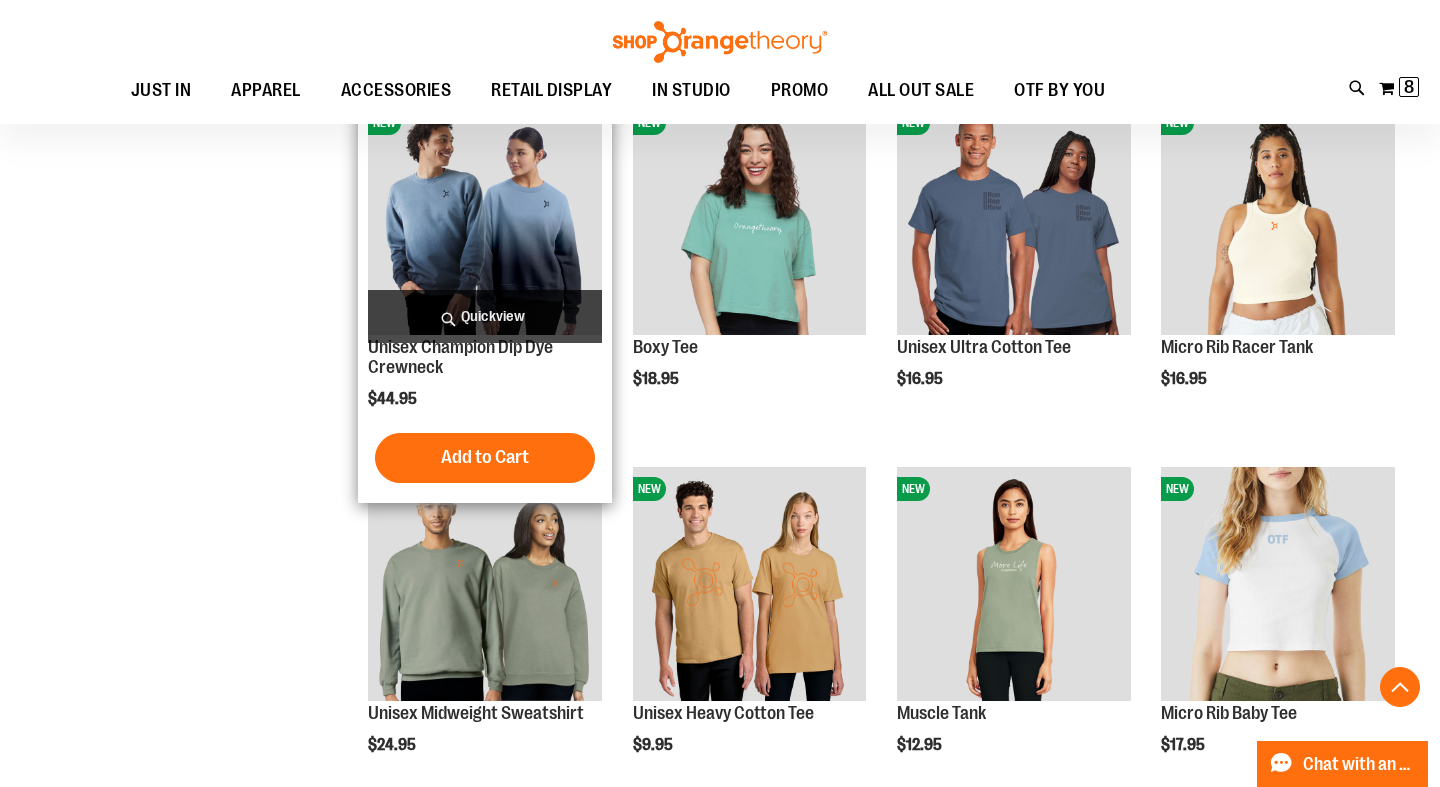 click at bounding box center [485, 218] 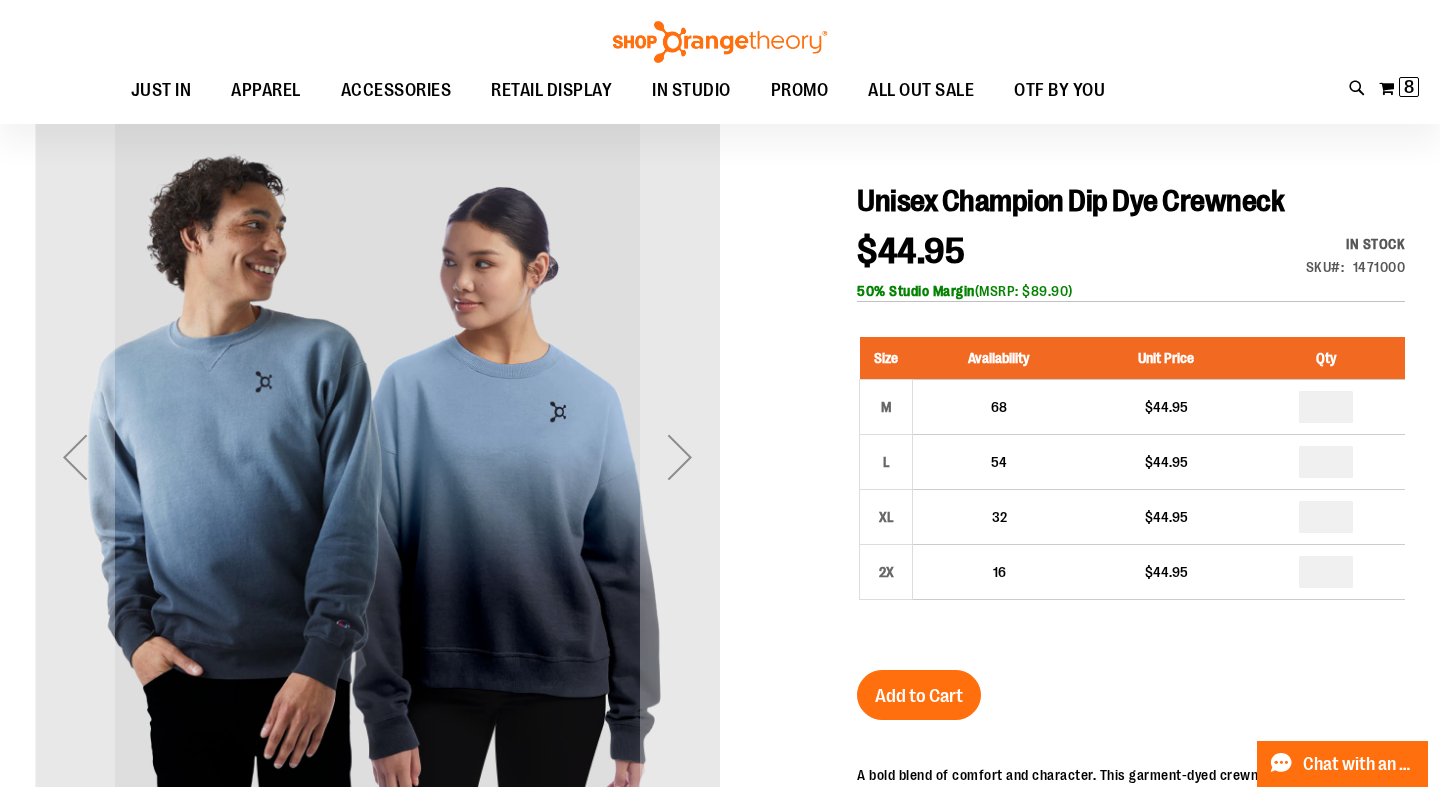 scroll, scrollTop: 166, scrollLeft: 0, axis: vertical 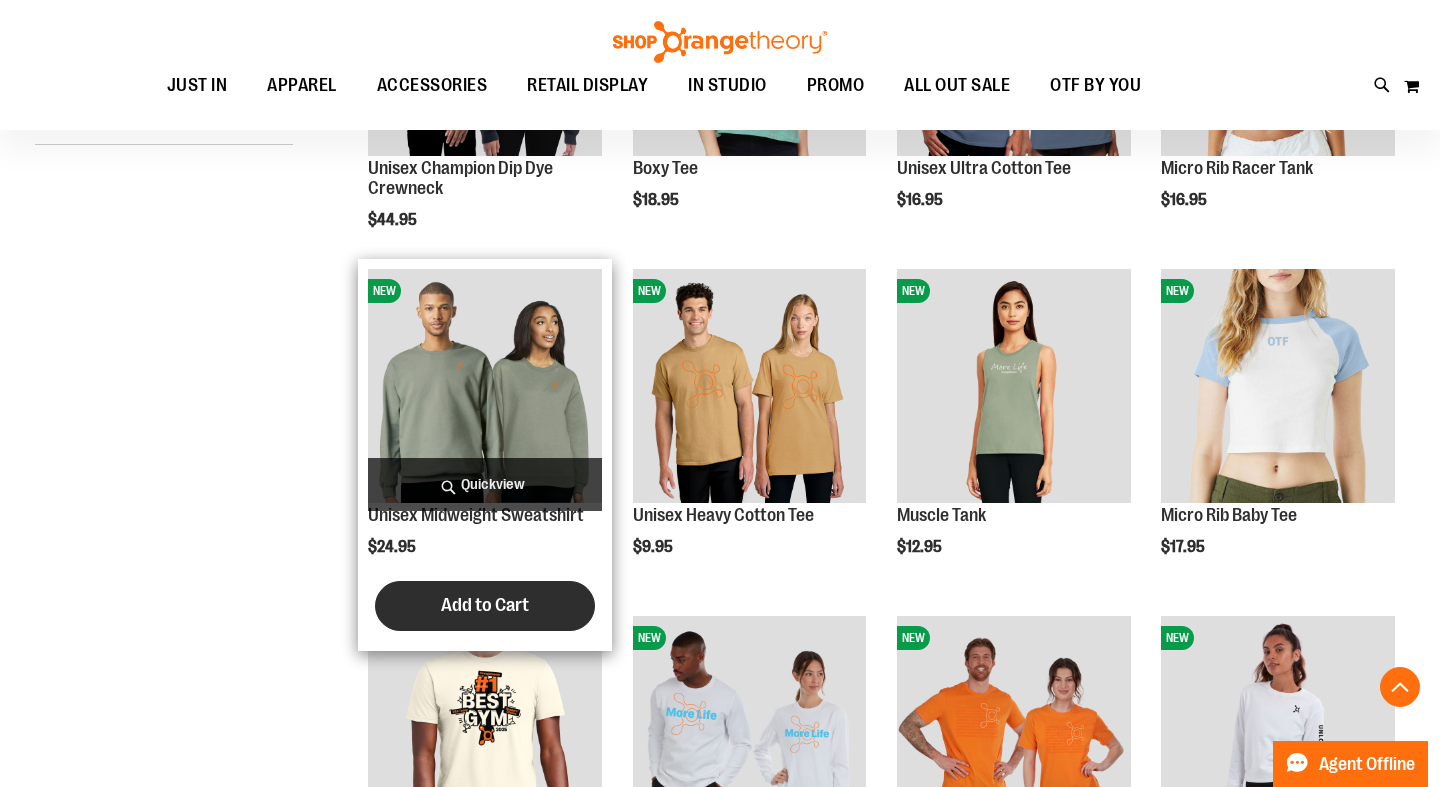 click on "Add to Cart" at bounding box center [485, 606] 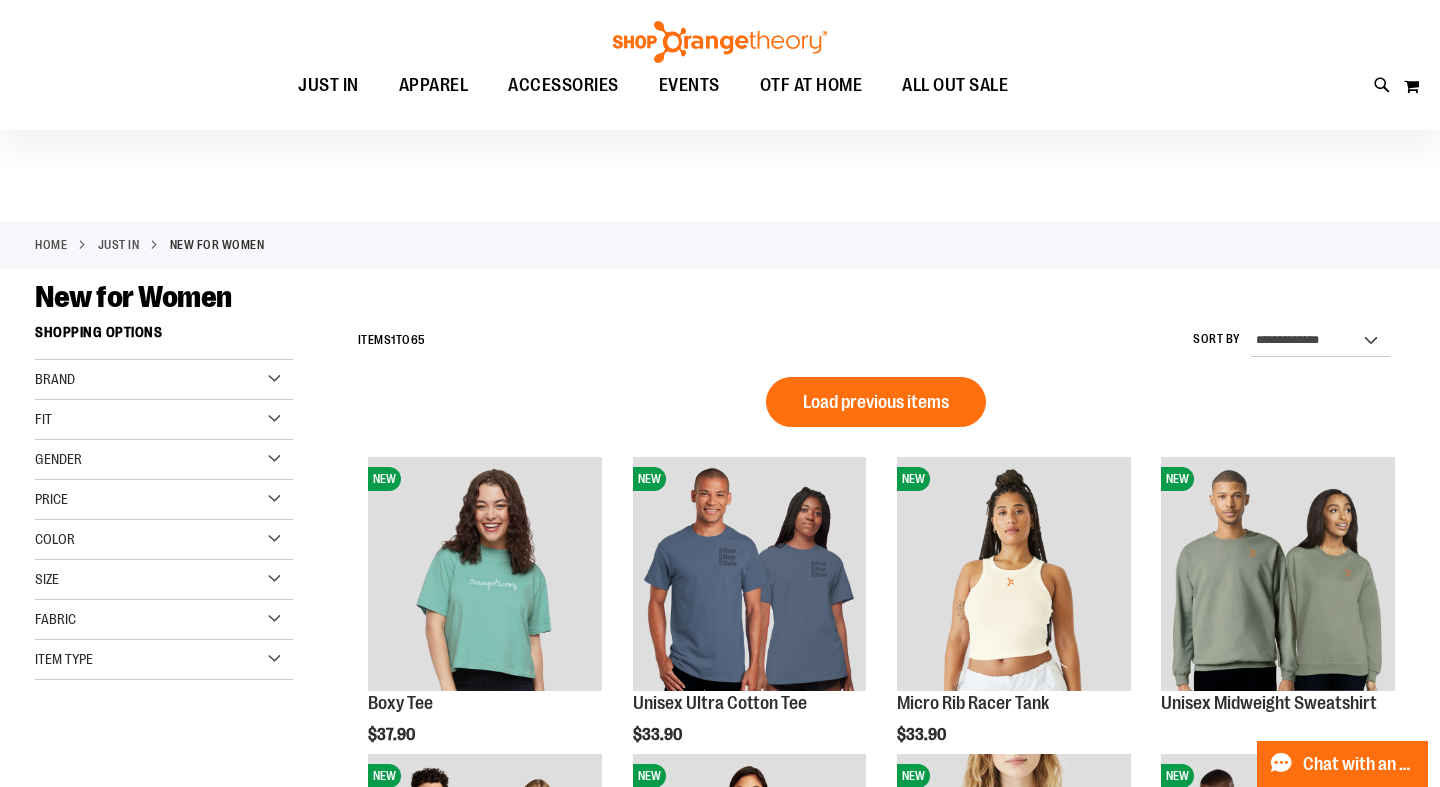 scroll, scrollTop: 14, scrollLeft: 0, axis: vertical 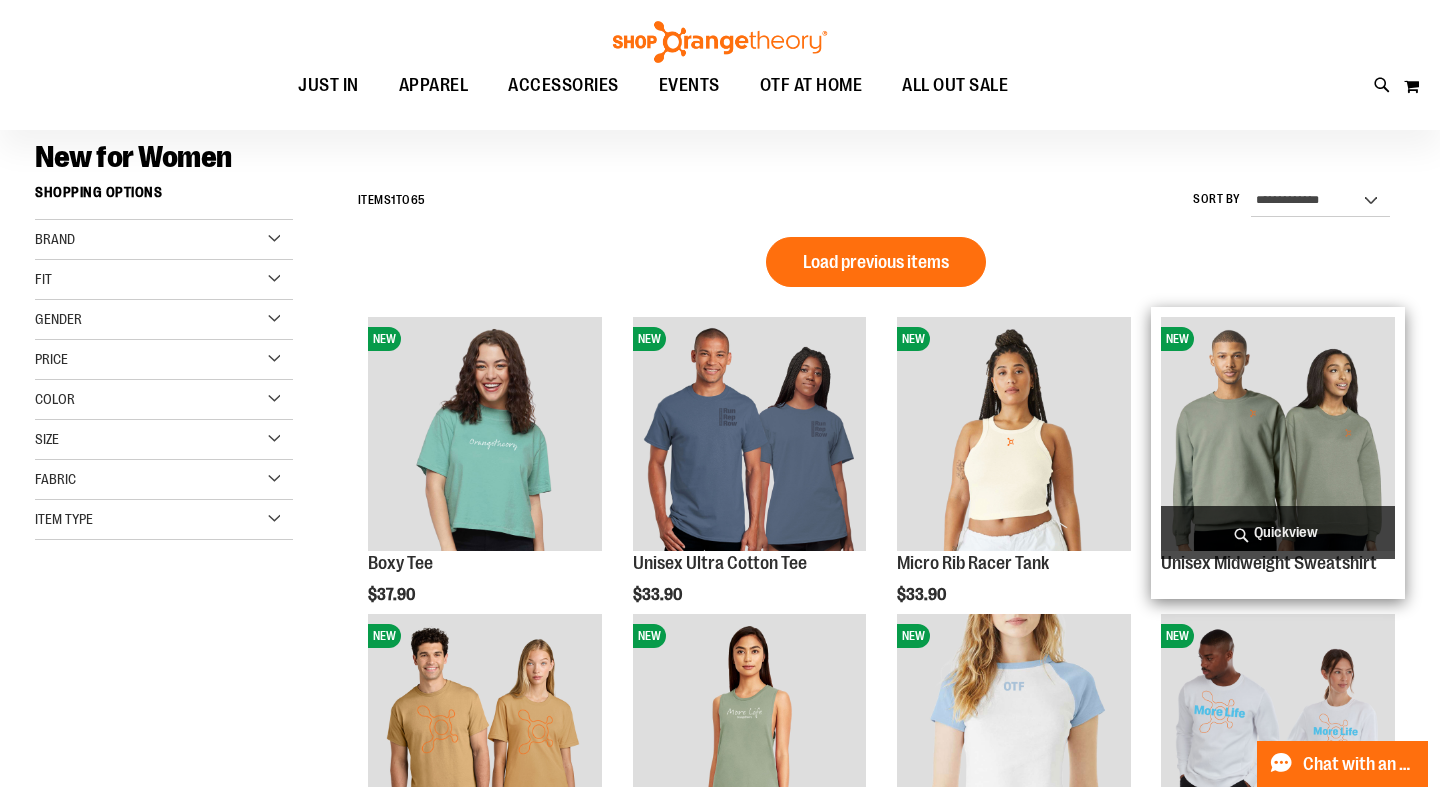 click at bounding box center [1278, 434] 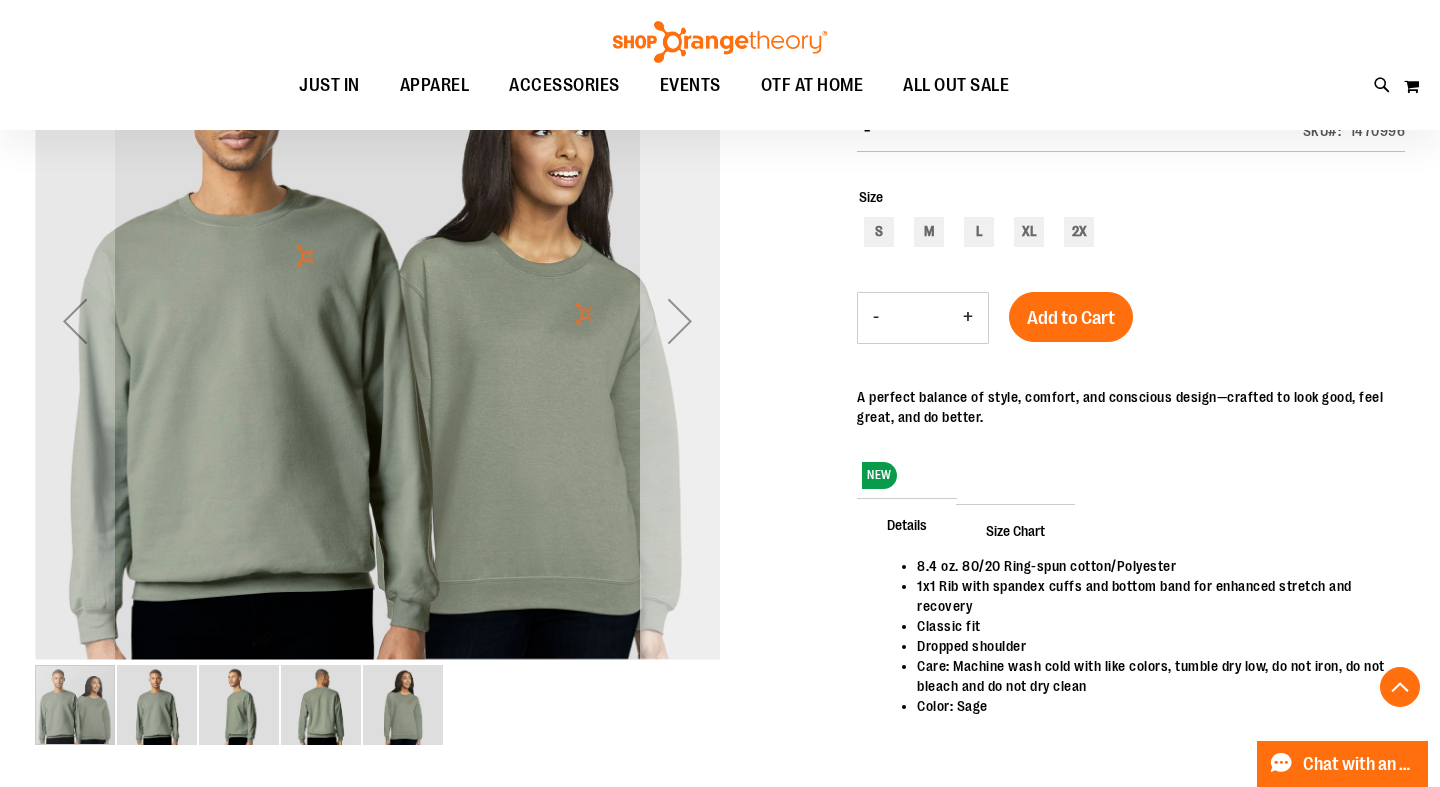 scroll, scrollTop: 308, scrollLeft: 0, axis: vertical 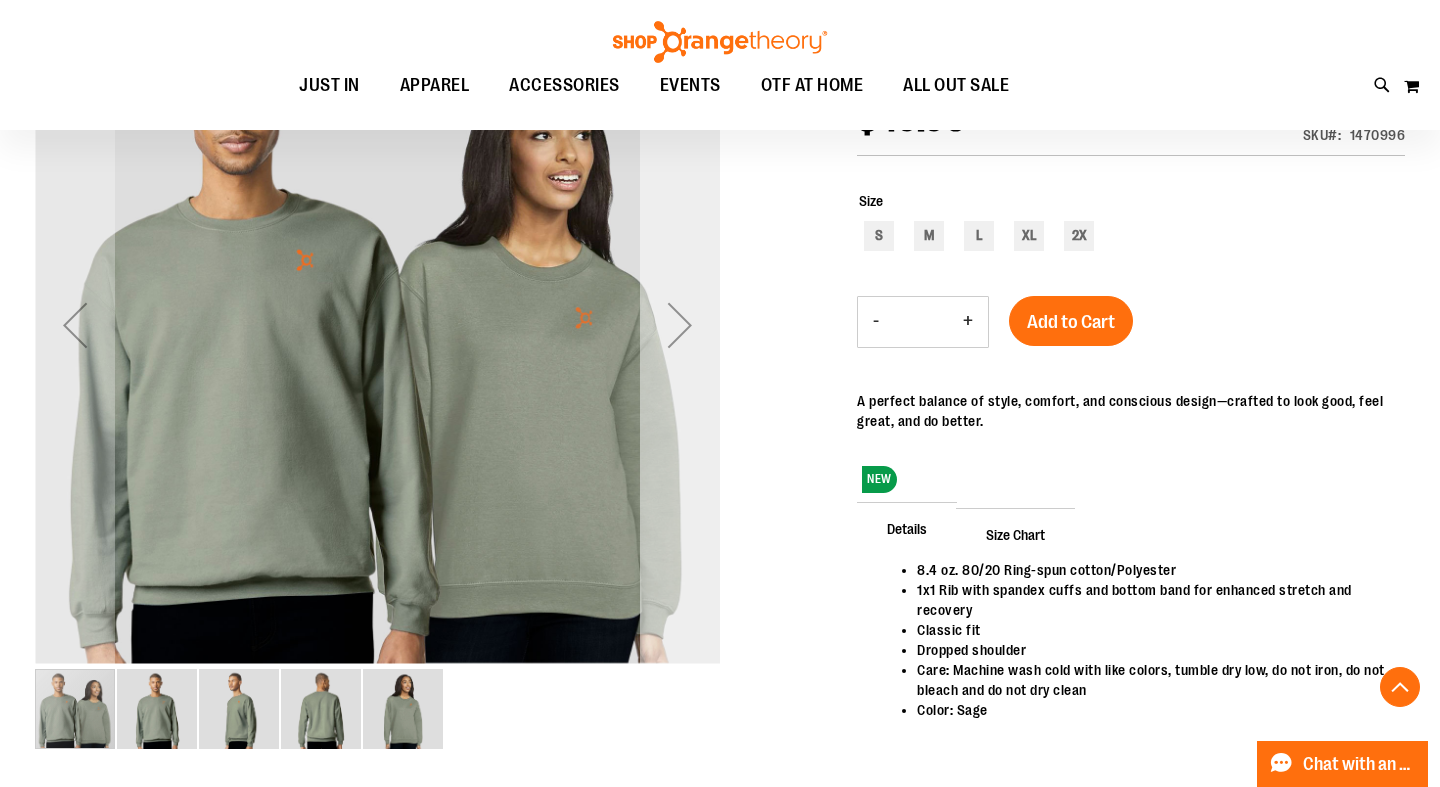 click at bounding box center [680, 325] 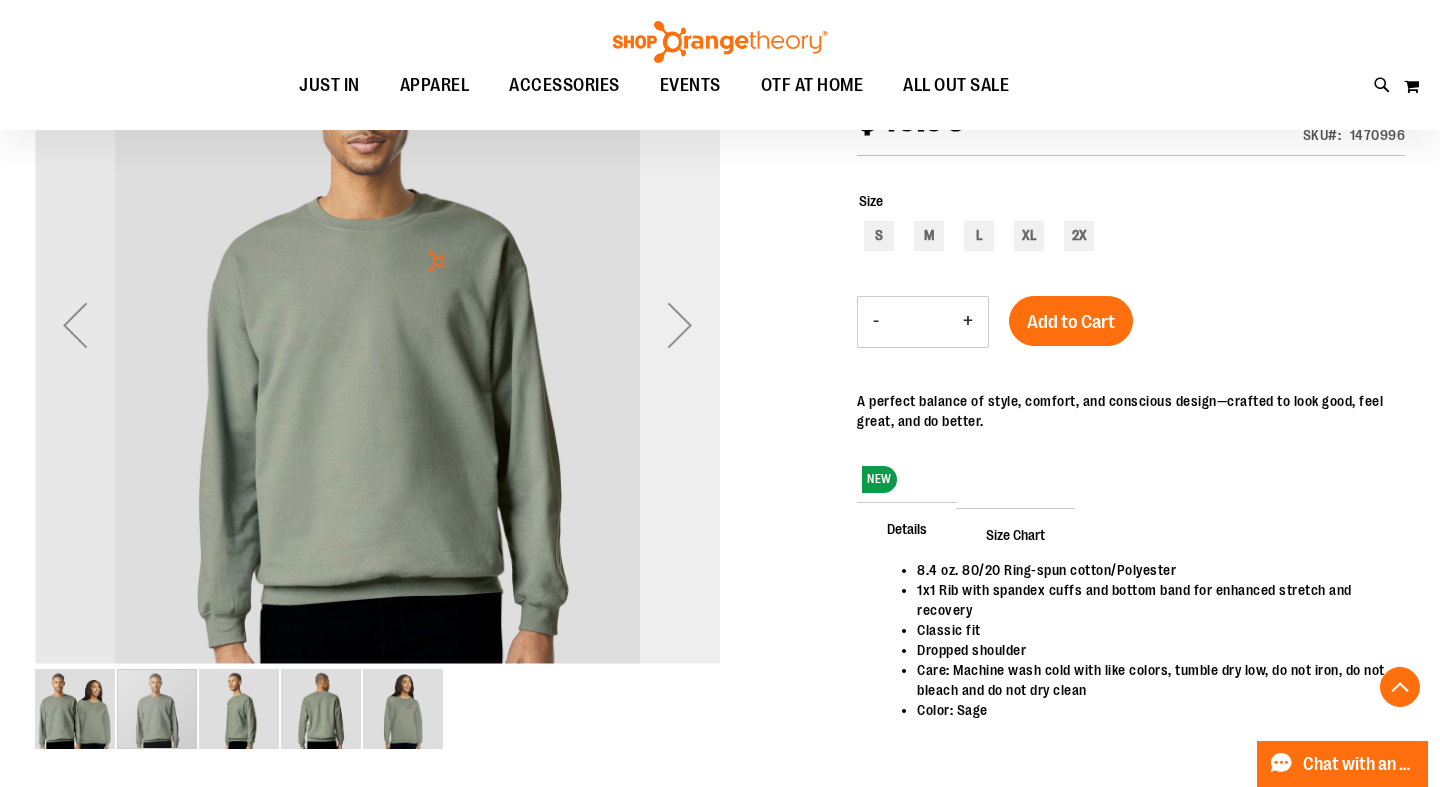 click at bounding box center (680, 325) 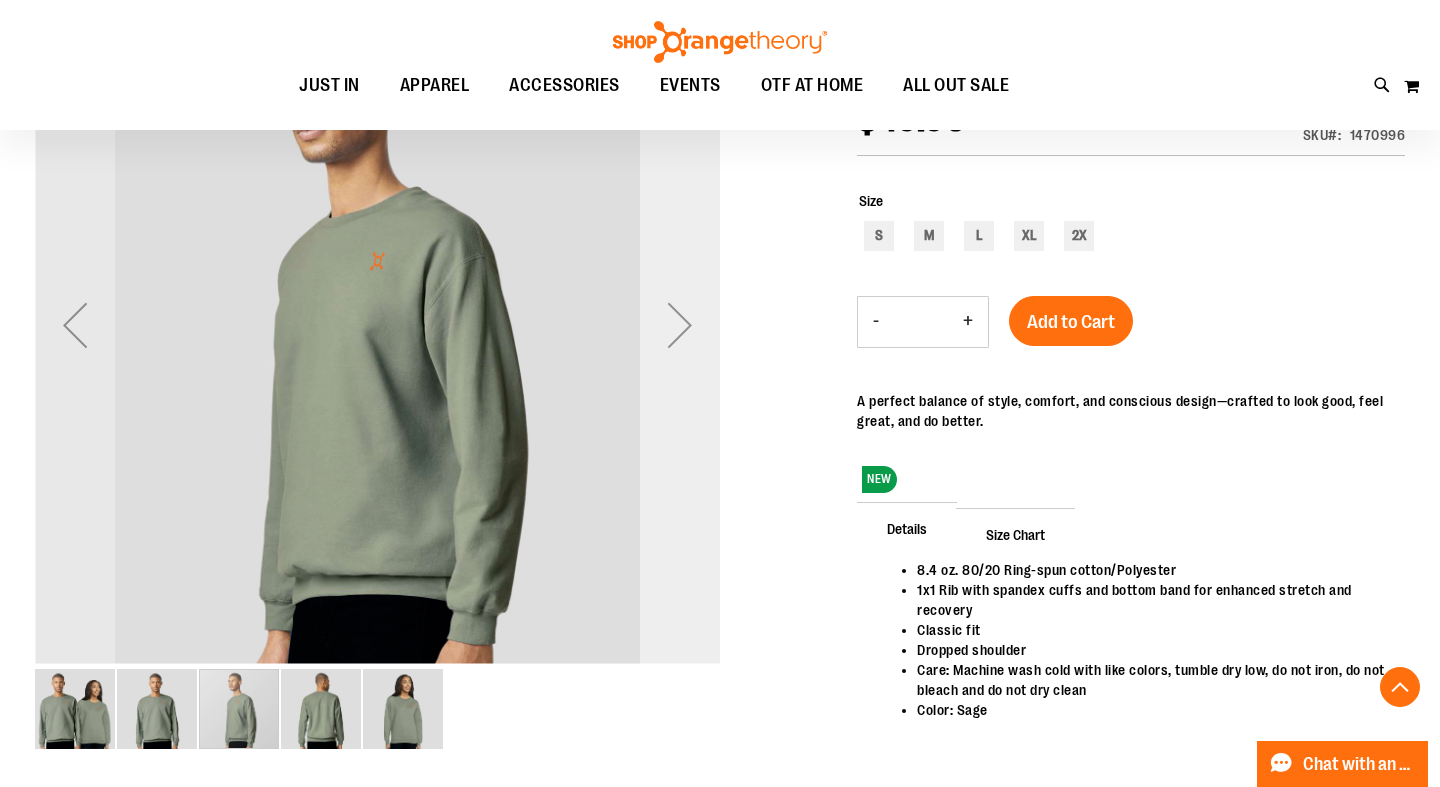 click at bounding box center (680, 325) 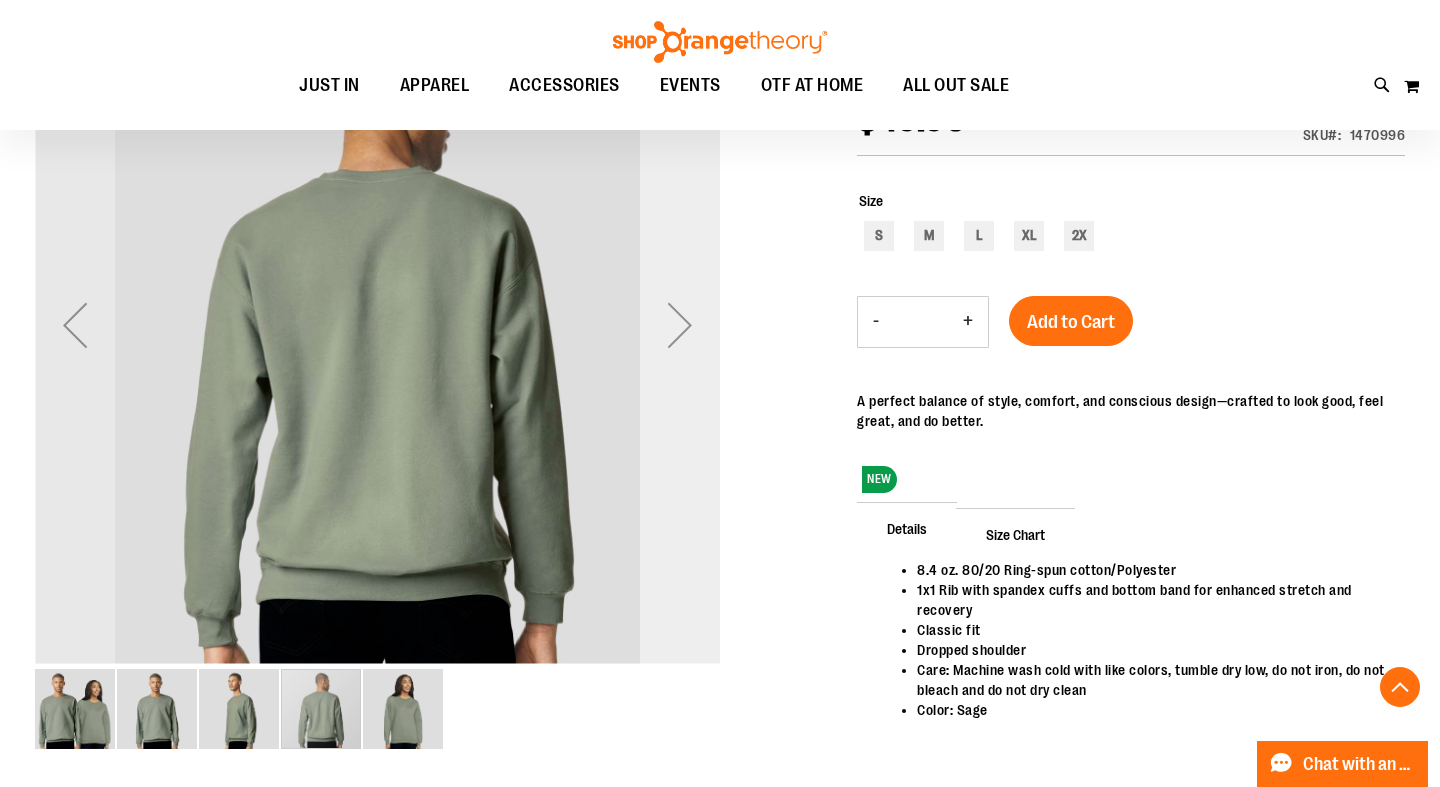 click at bounding box center (680, 325) 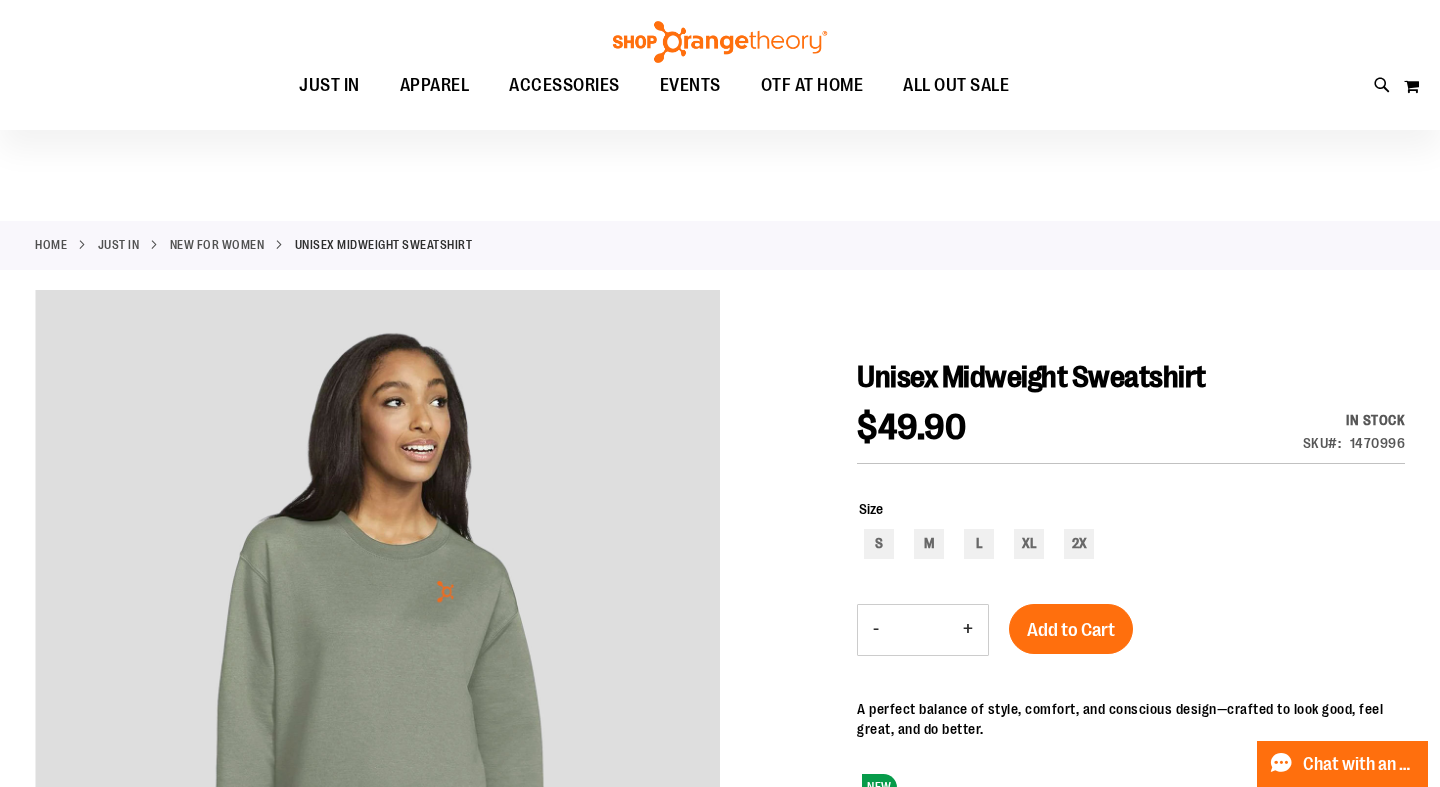 scroll, scrollTop: 0, scrollLeft: 0, axis: both 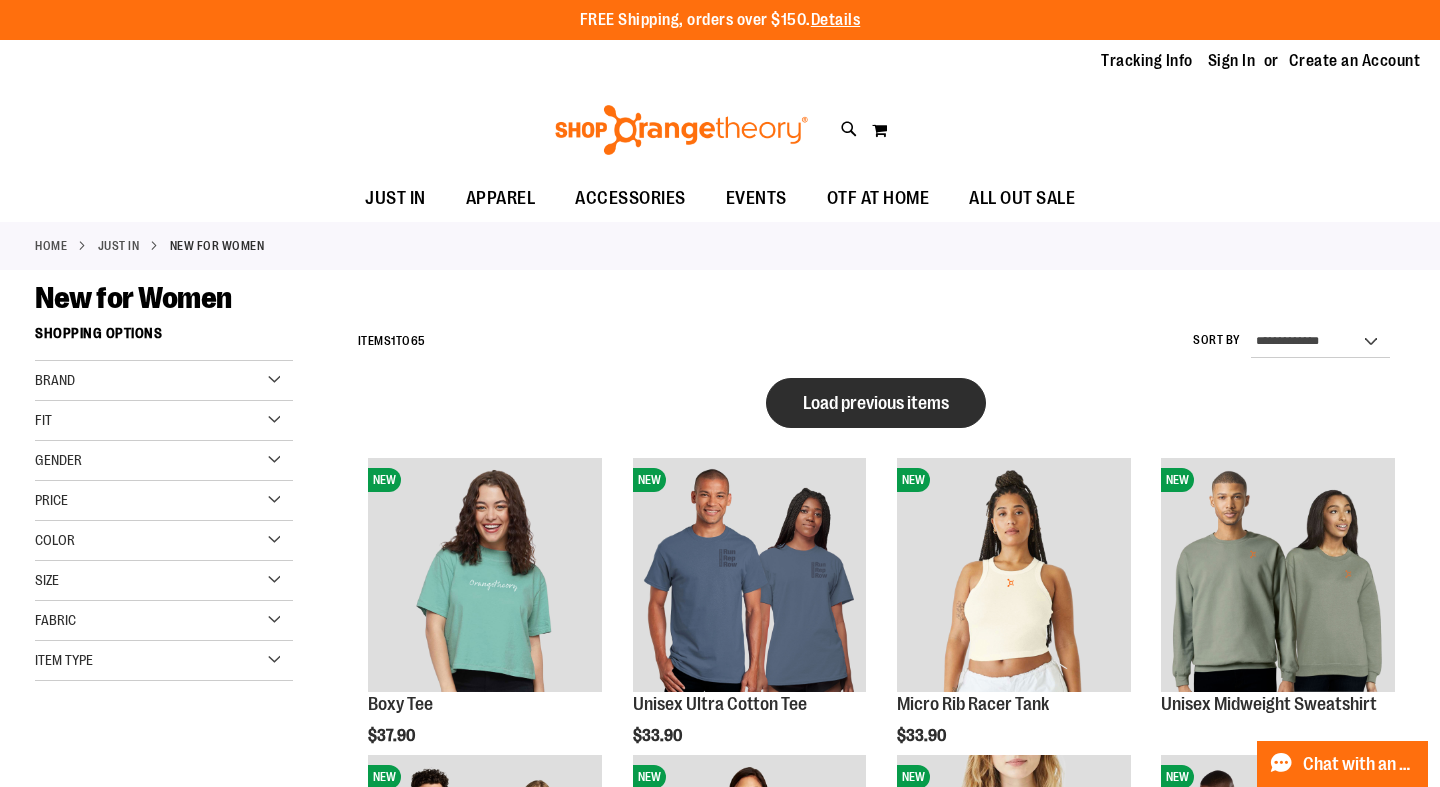 click on "Load previous items" at bounding box center (876, 403) 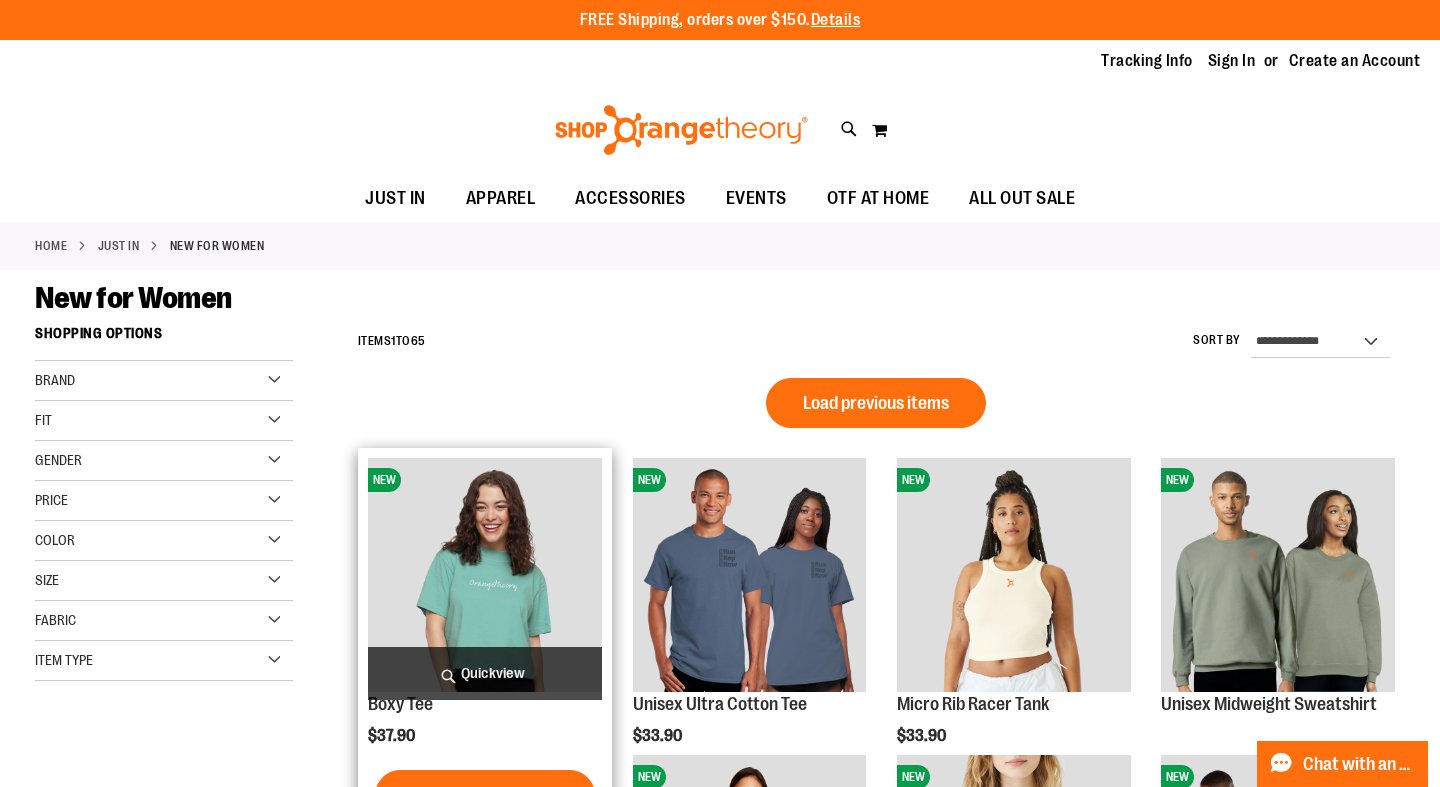click at bounding box center [485, 575] 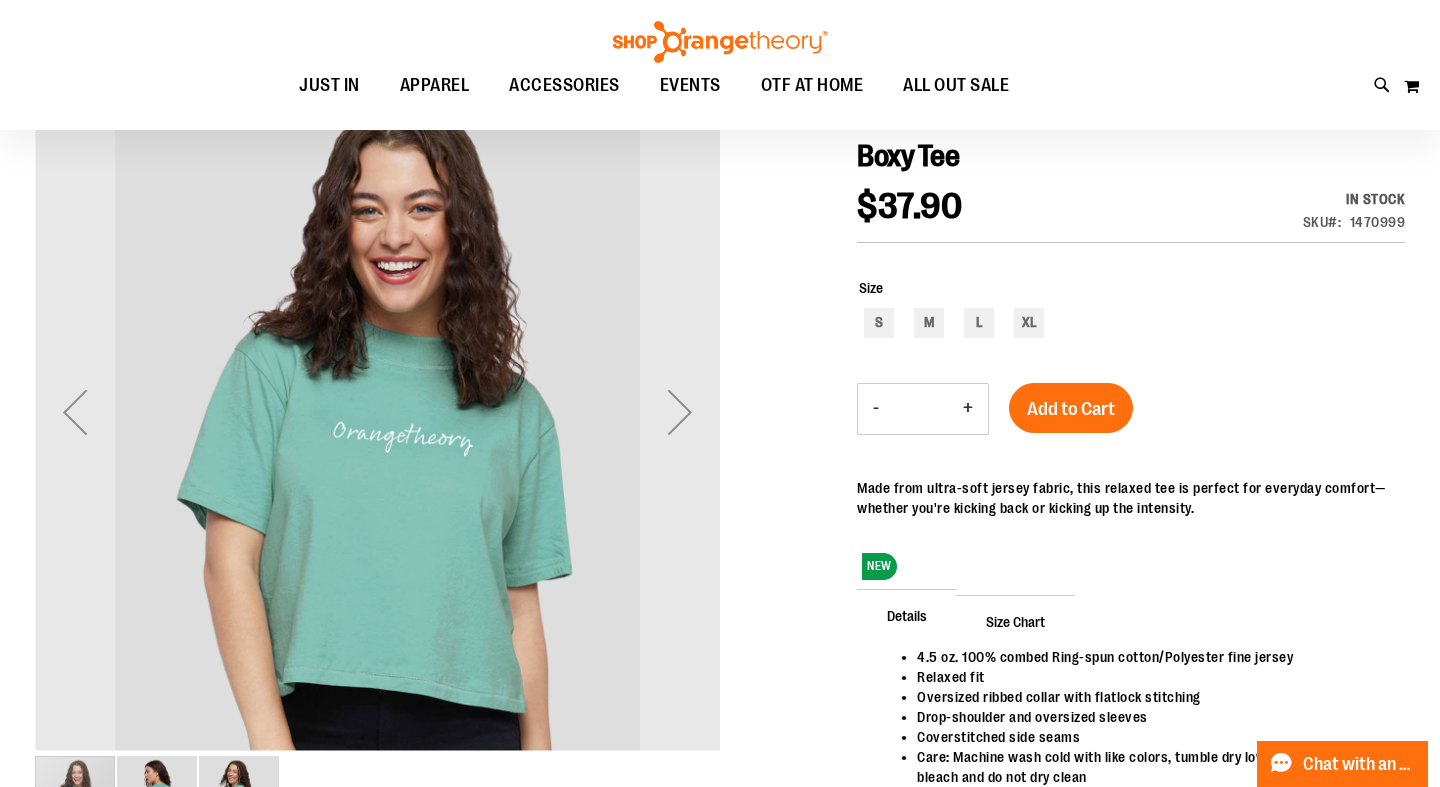 scroll, scrollTop: 0, scrollLeft: 0, axis: both 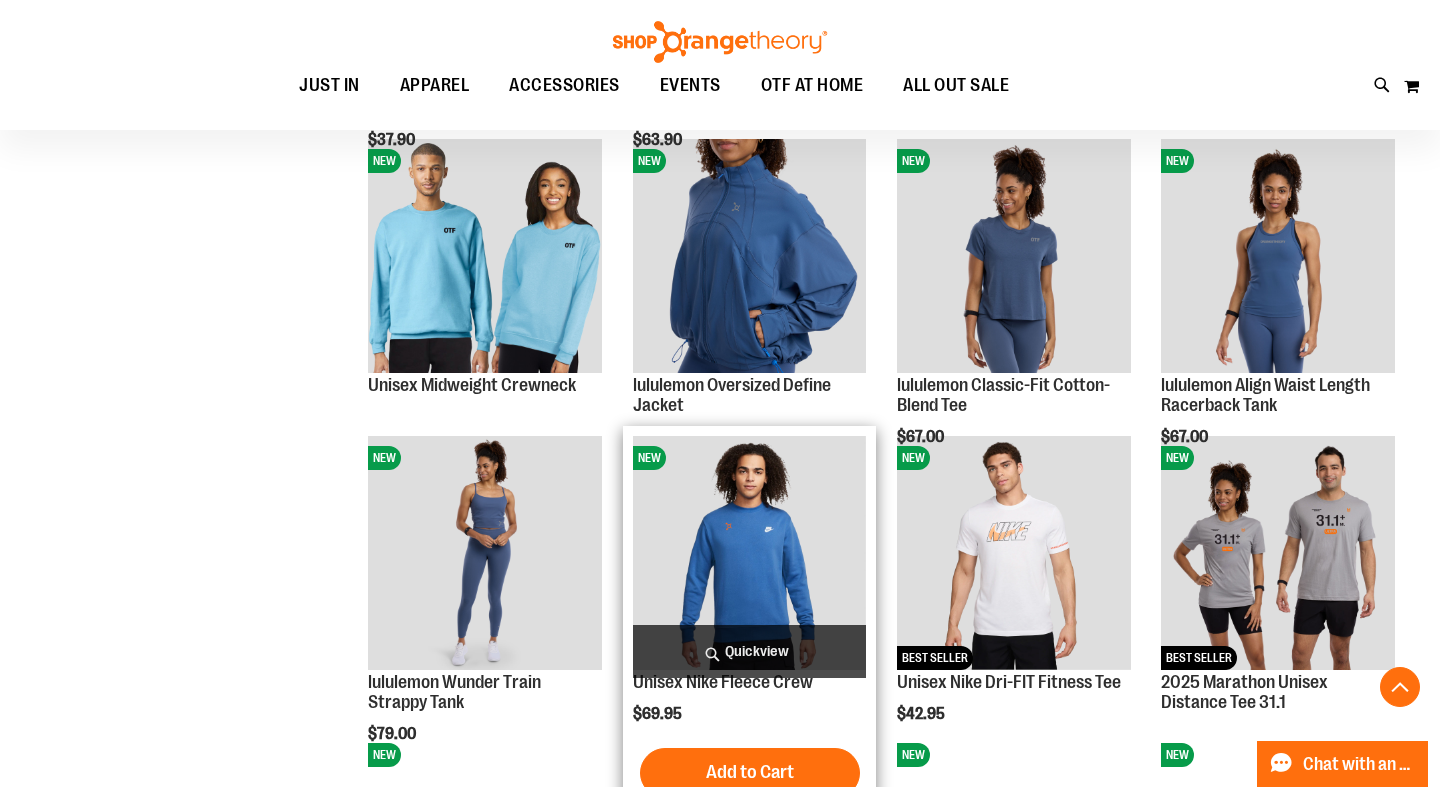 click at bounding box center (750, 553) 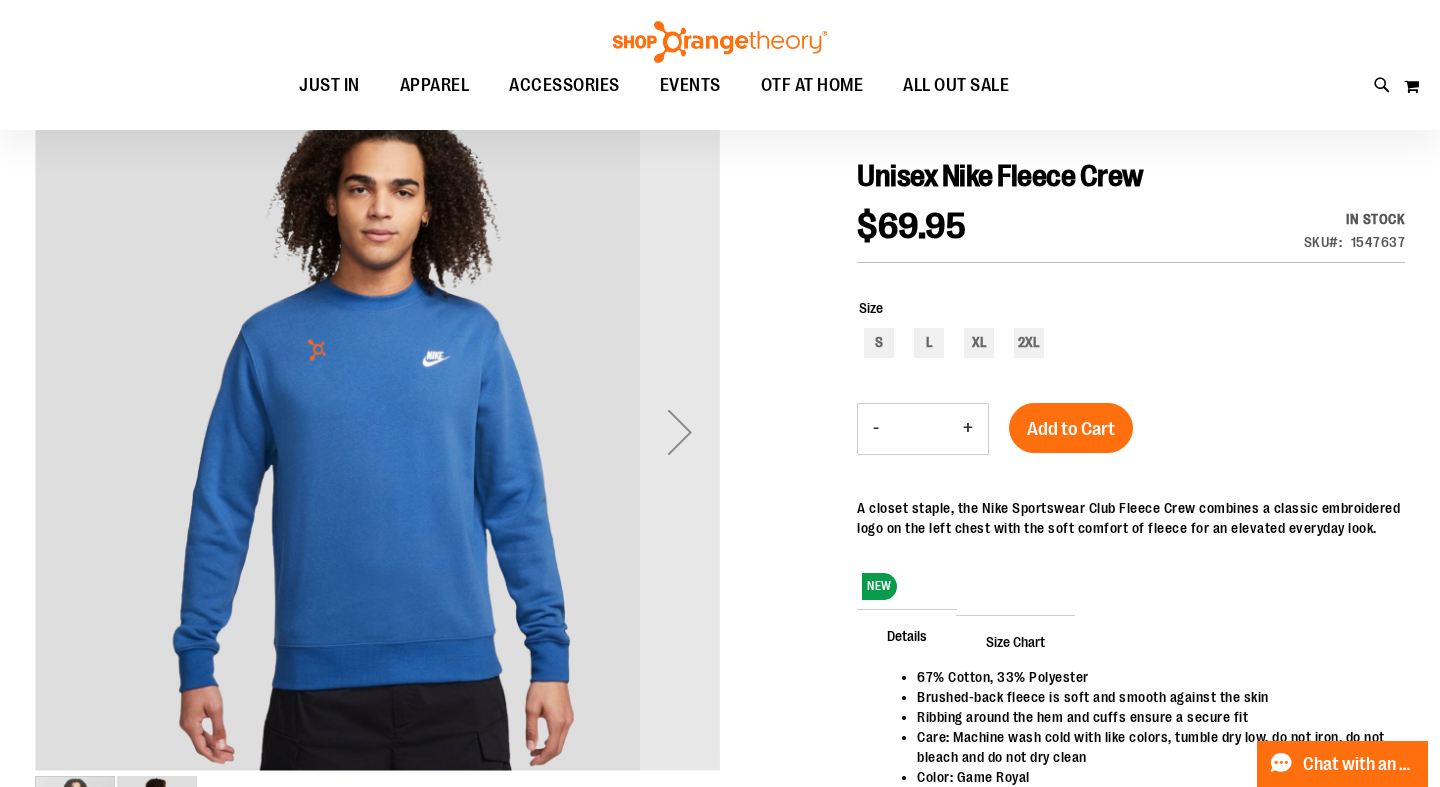 scroll, scrollTop: 192, scrollLeft: 0, axis: vertical 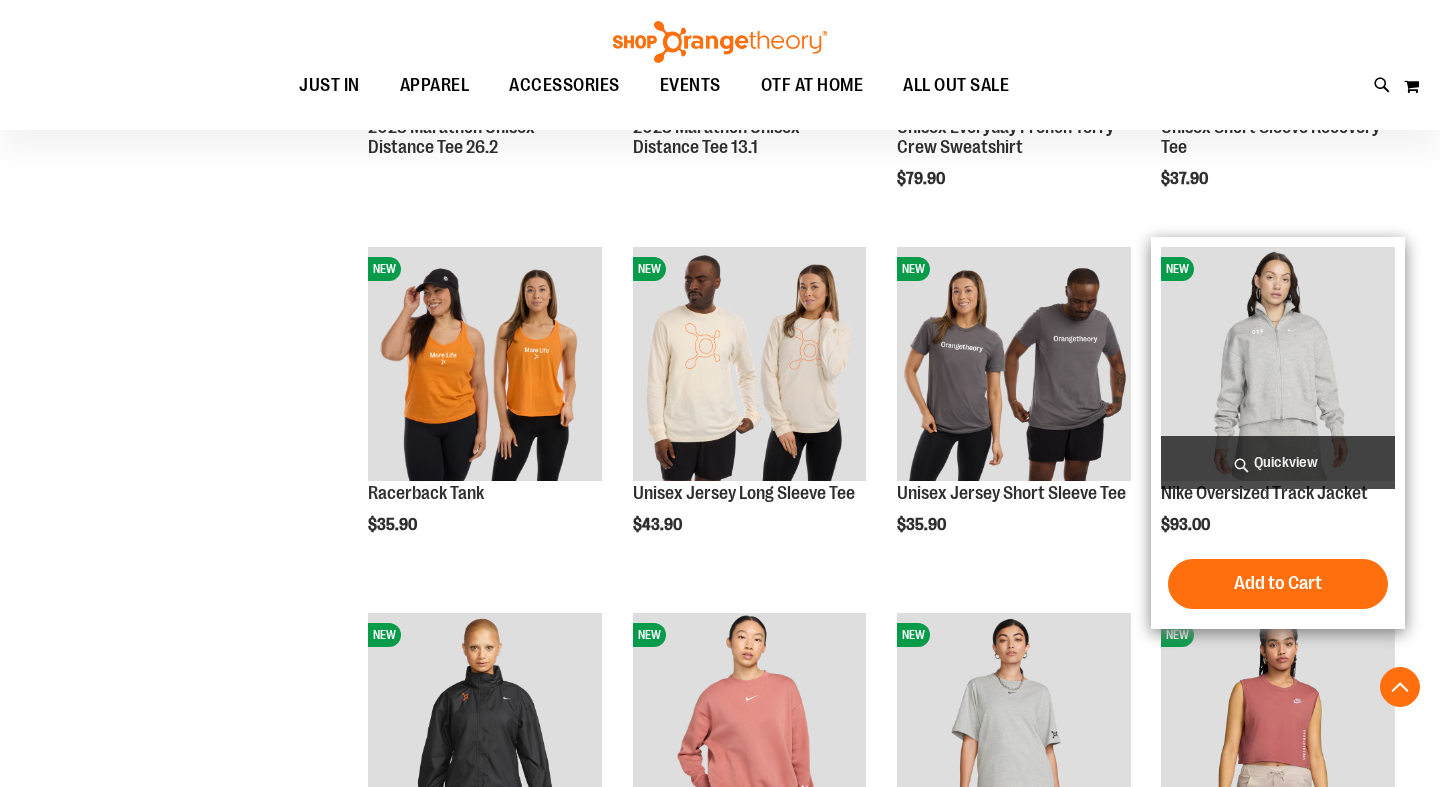 click at bounding box center [1278, 364] 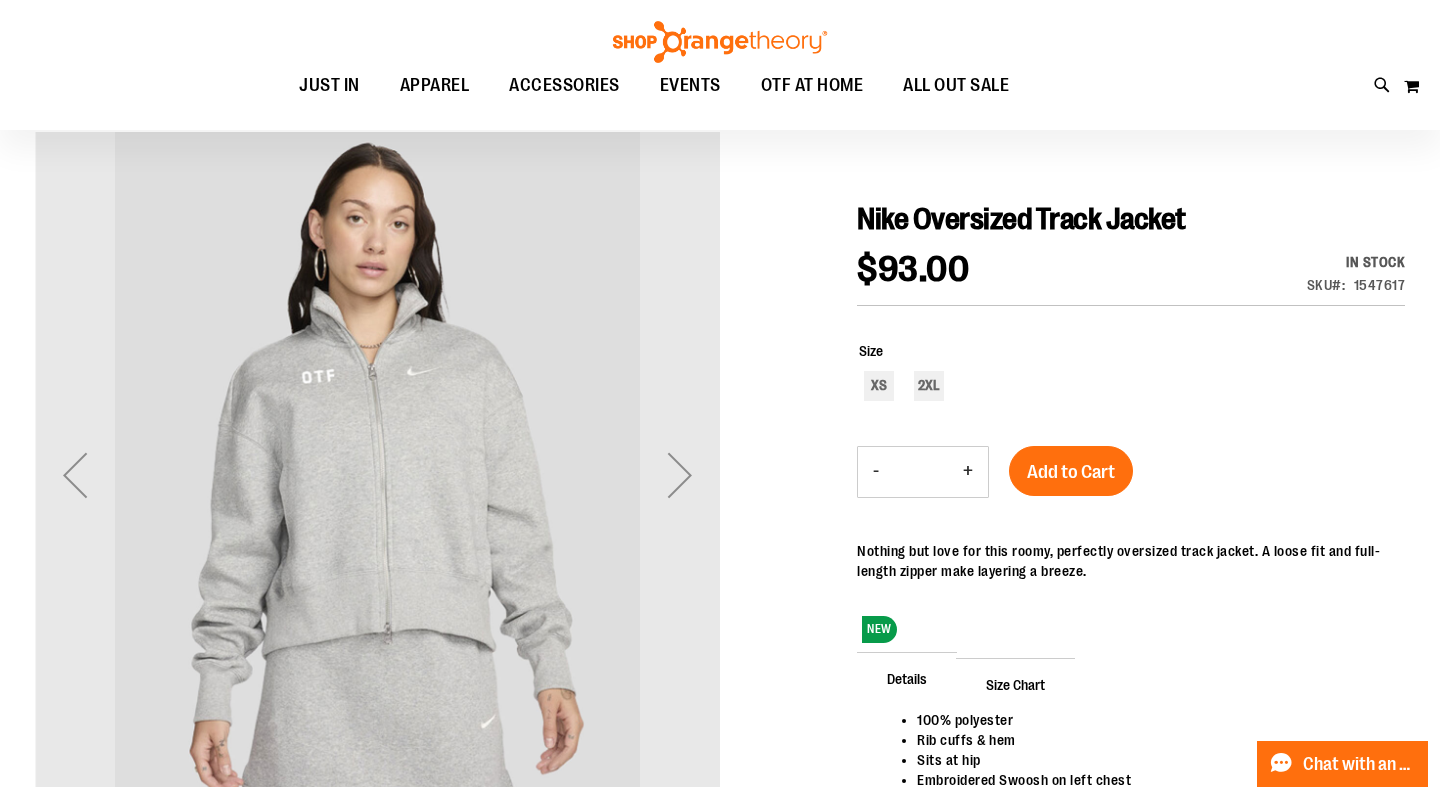 scroll, scrollTop: 154, scrollLeft: 0, axis: vertical 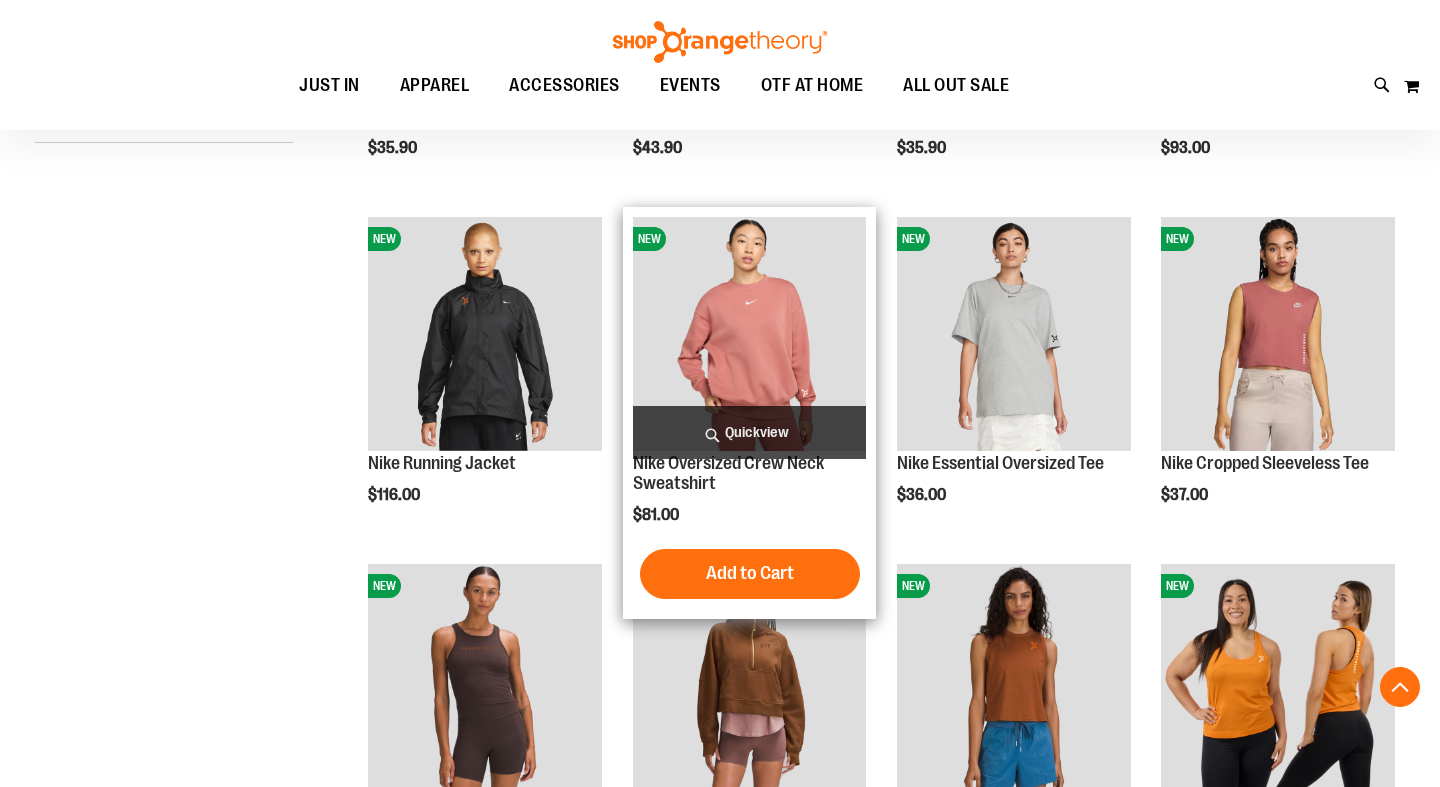 click at bounding box center [750, 334] 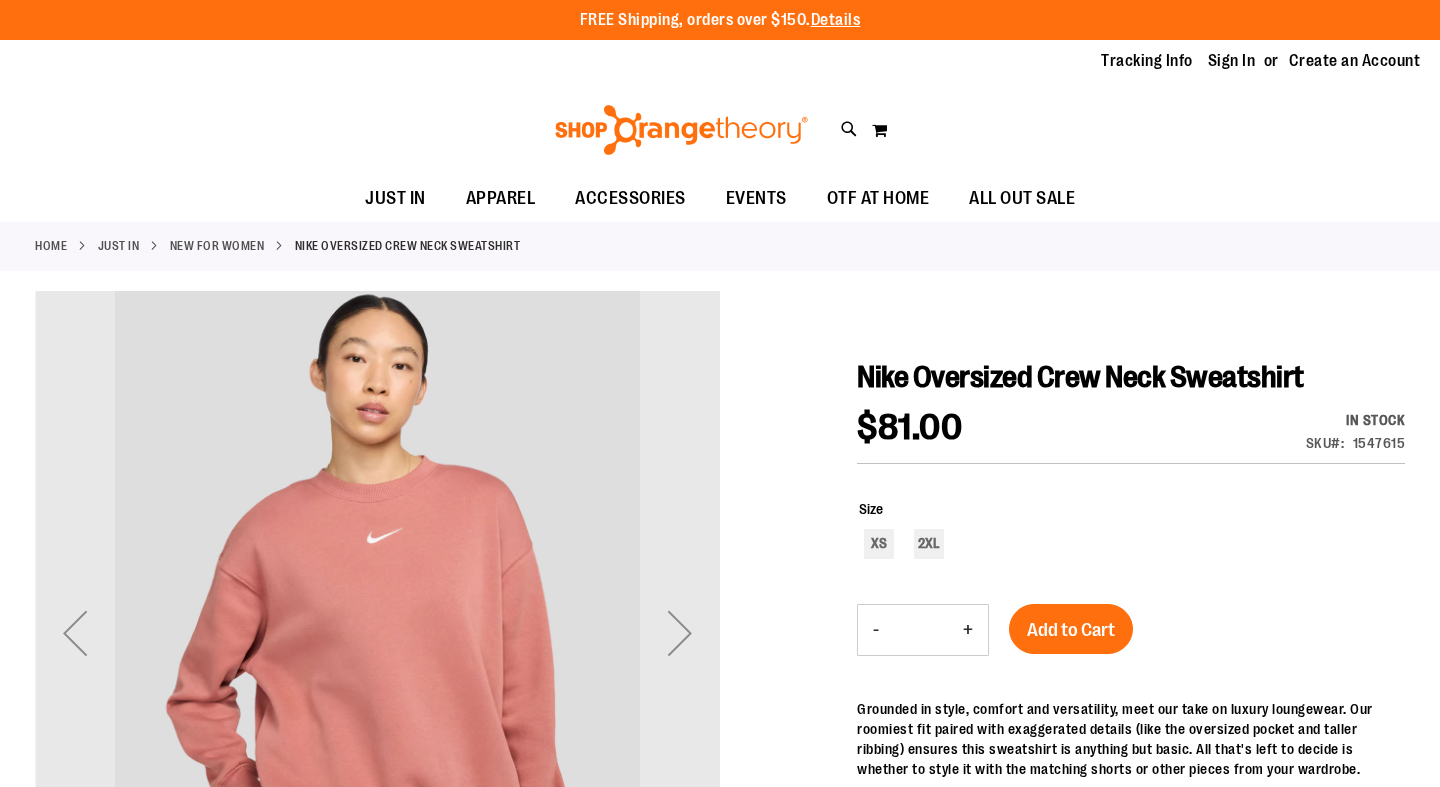 scroll, scrollTop: 0, scrollLeft: 0, axis: both 